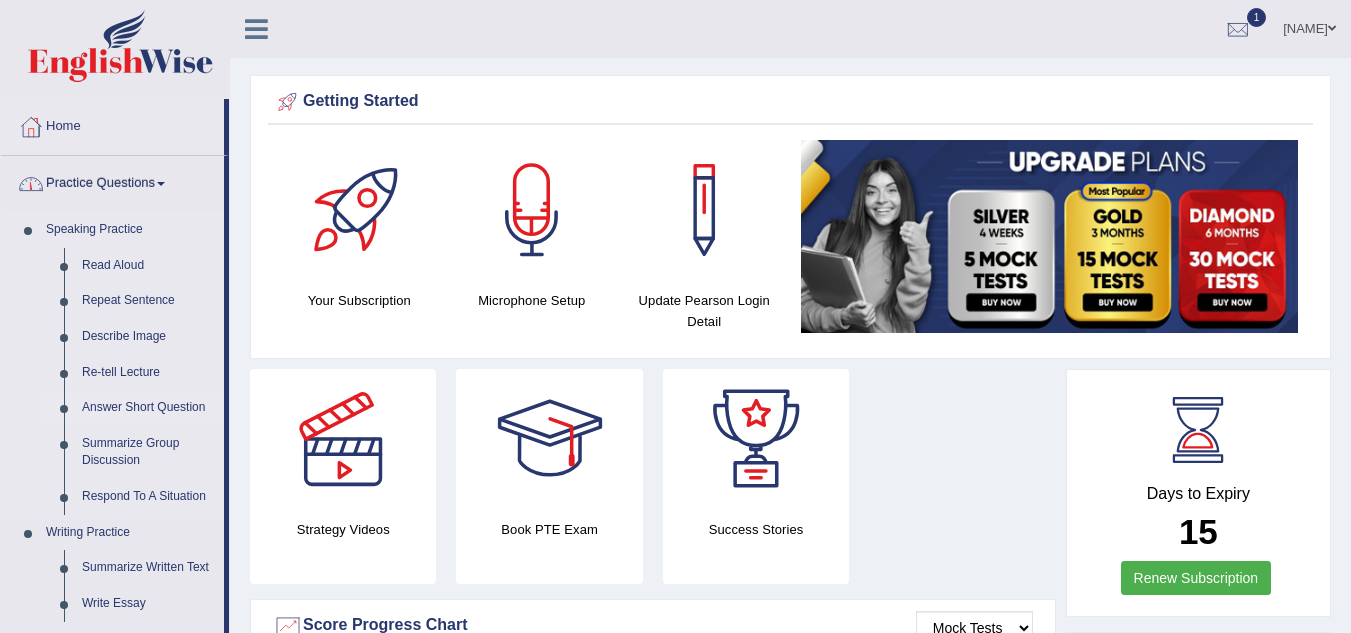 scroll, scrollTop: 16, scrollLeft: 0, axis: vertical 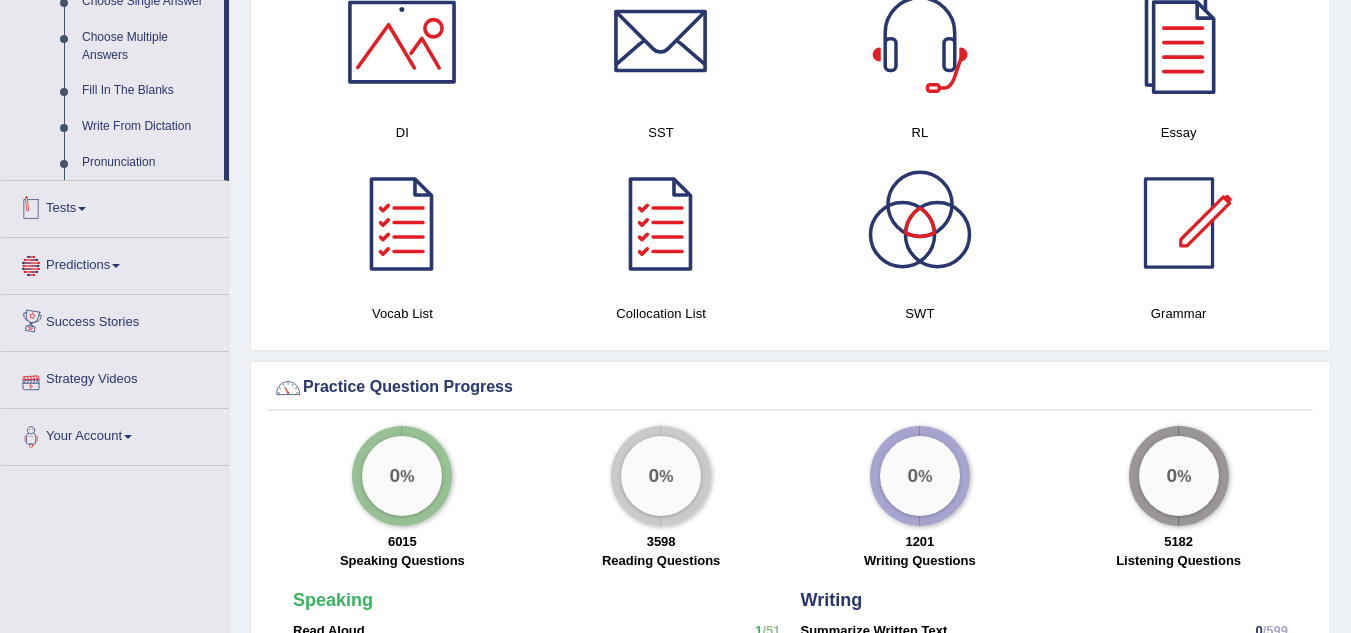 click on "Tests" at bounding box center (115, 206) 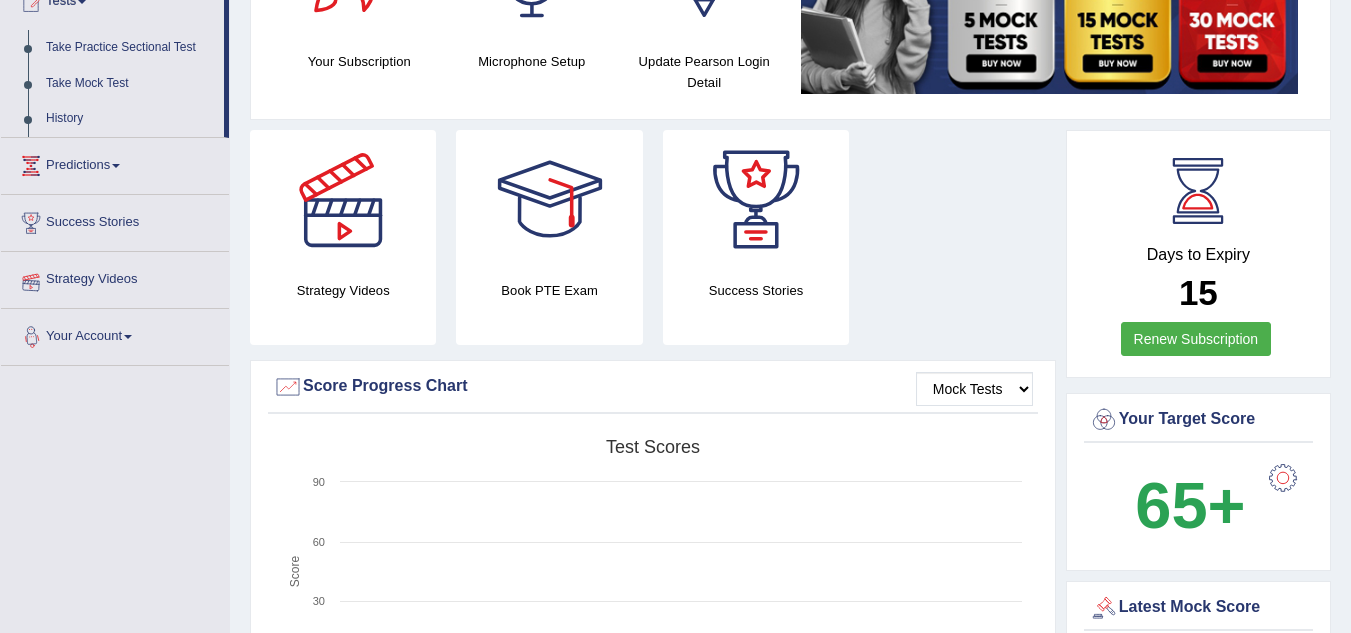 scroll, scrollTop: 198, scrollLeft: 0, axis: vertical 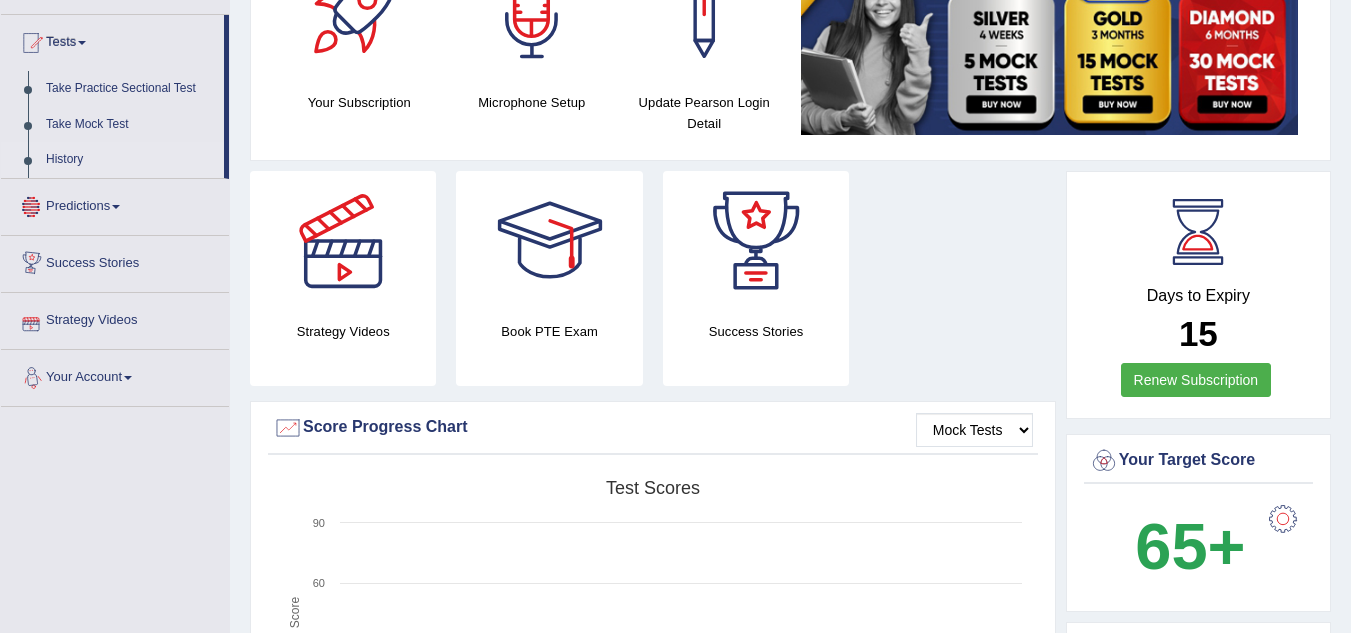 click on "History" at bounding box center (130, 160) 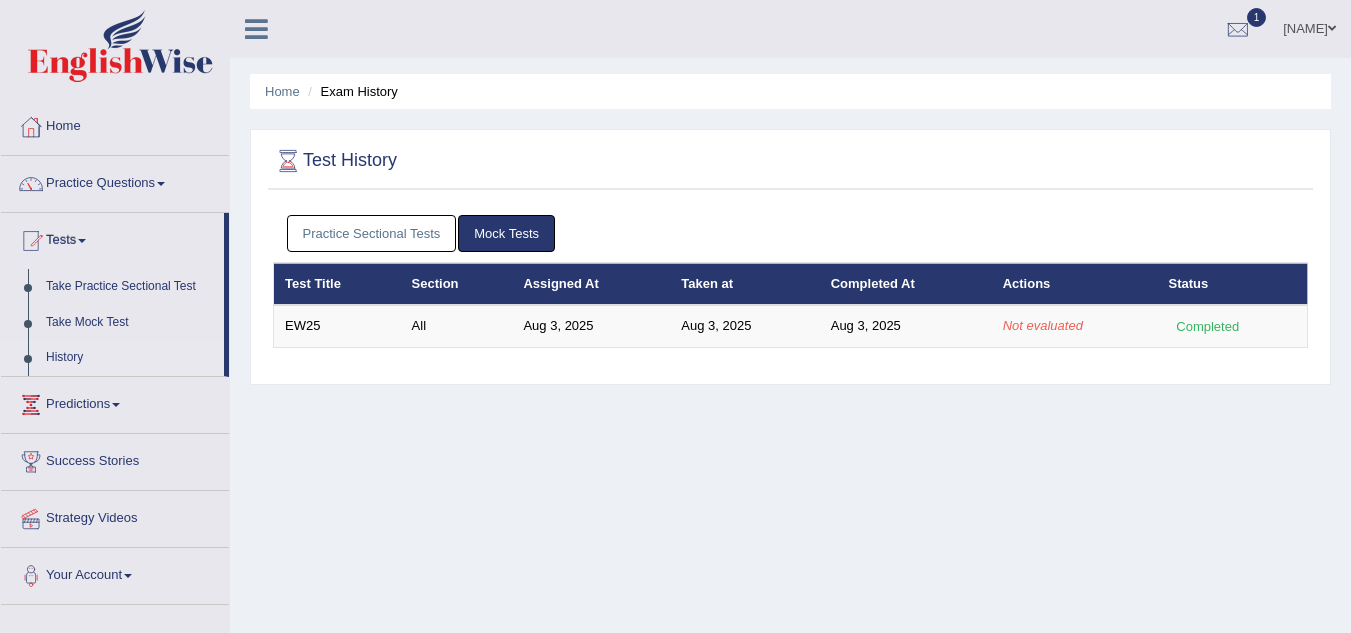 scroll, scrollTop: 0, scrollLeft: 0, axis: both 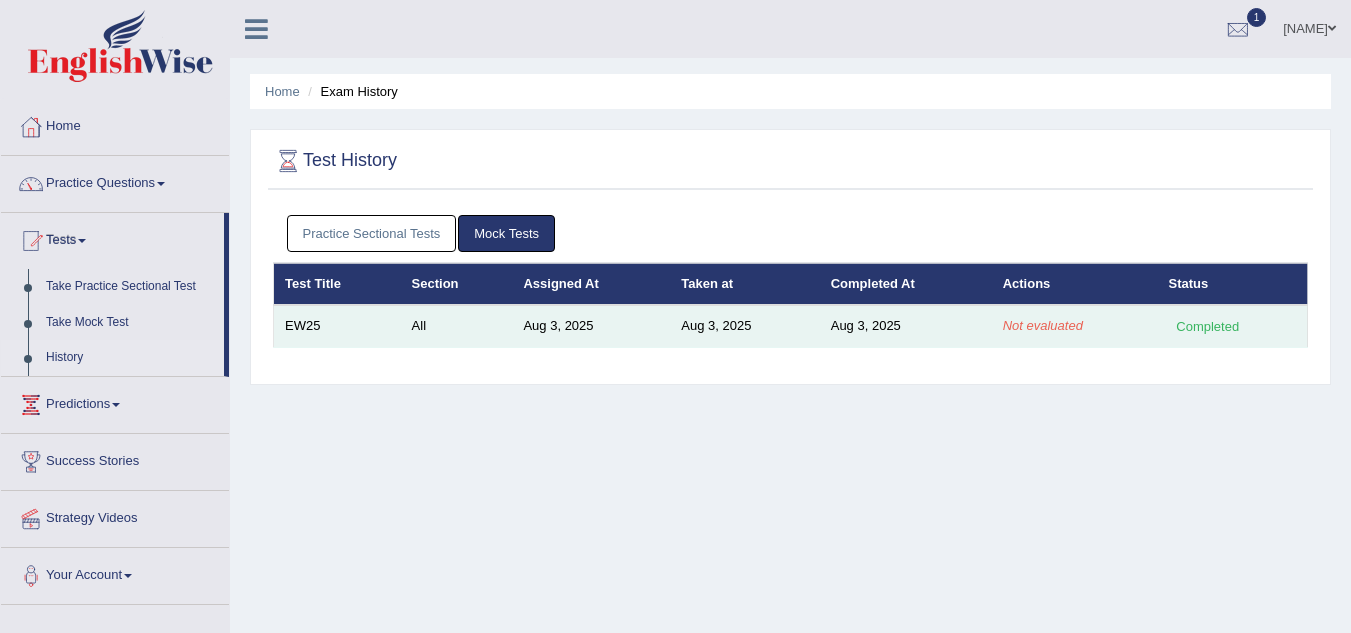click on "Completed" at bounding box center [1208, 326] 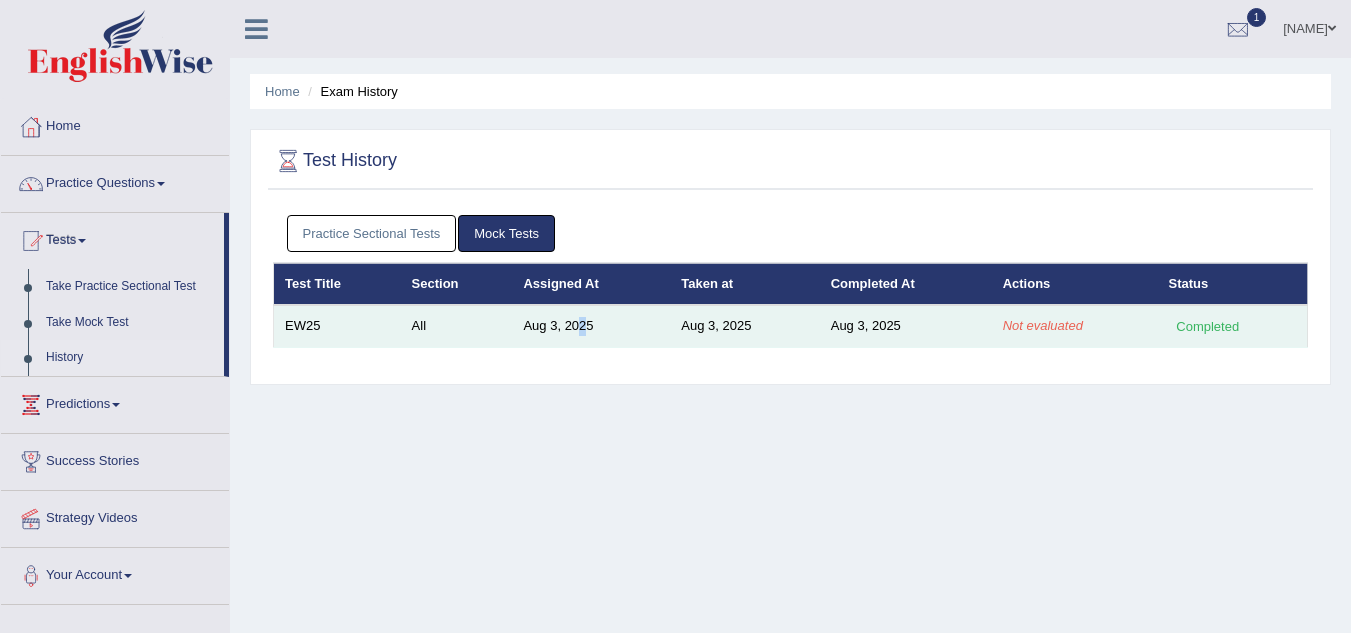 drag, startPoint x: 582, startPoint y: 325, endPoint x: 494, endPoint y: 327, distance: 88.02273 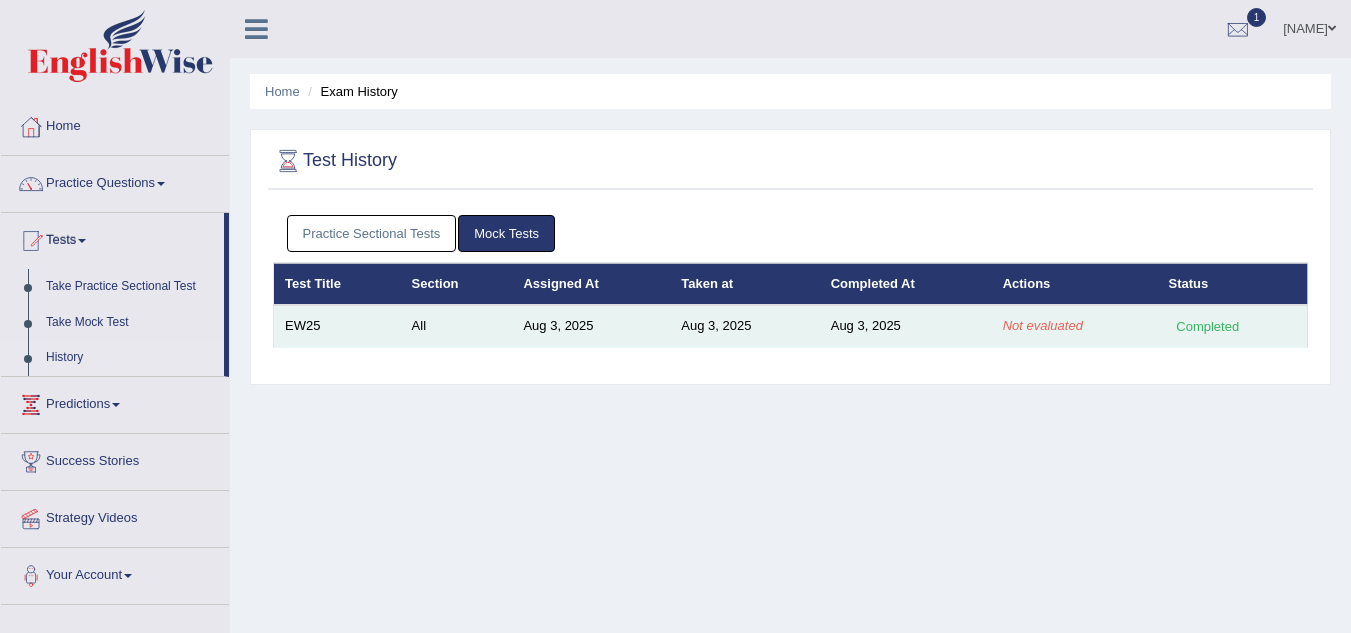 click on "All" at bounding box center [457, 326] 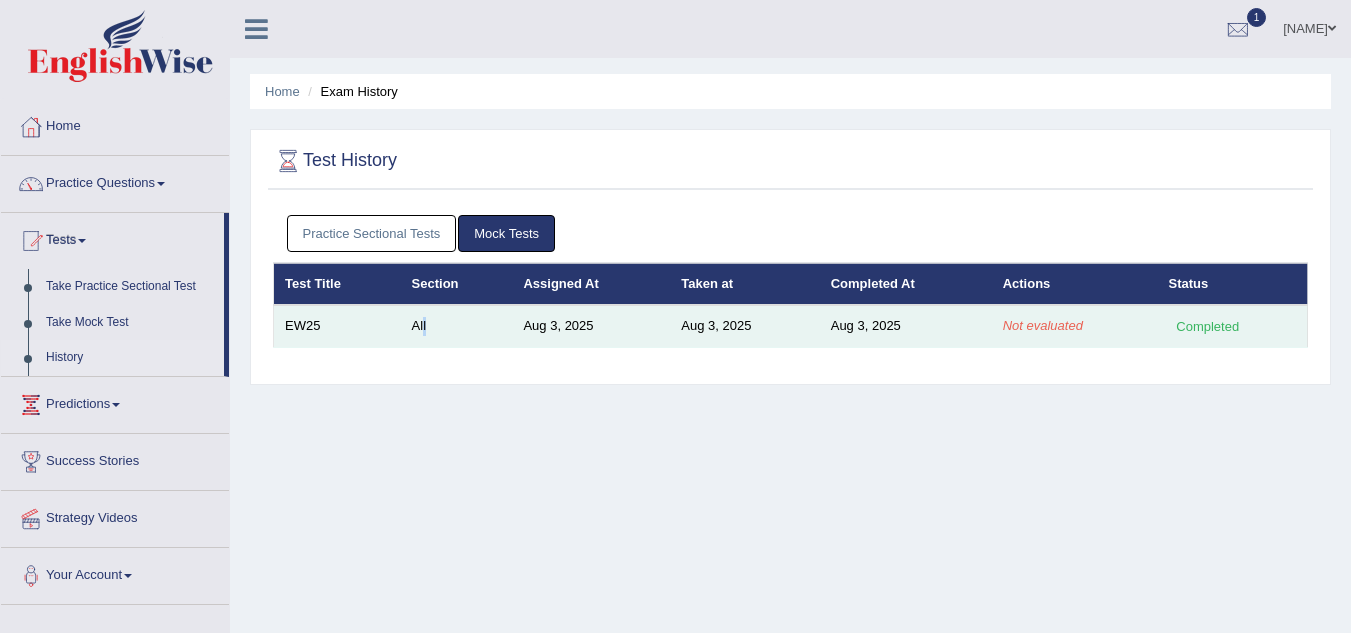 click on "All" at bounding box center [457, 326] 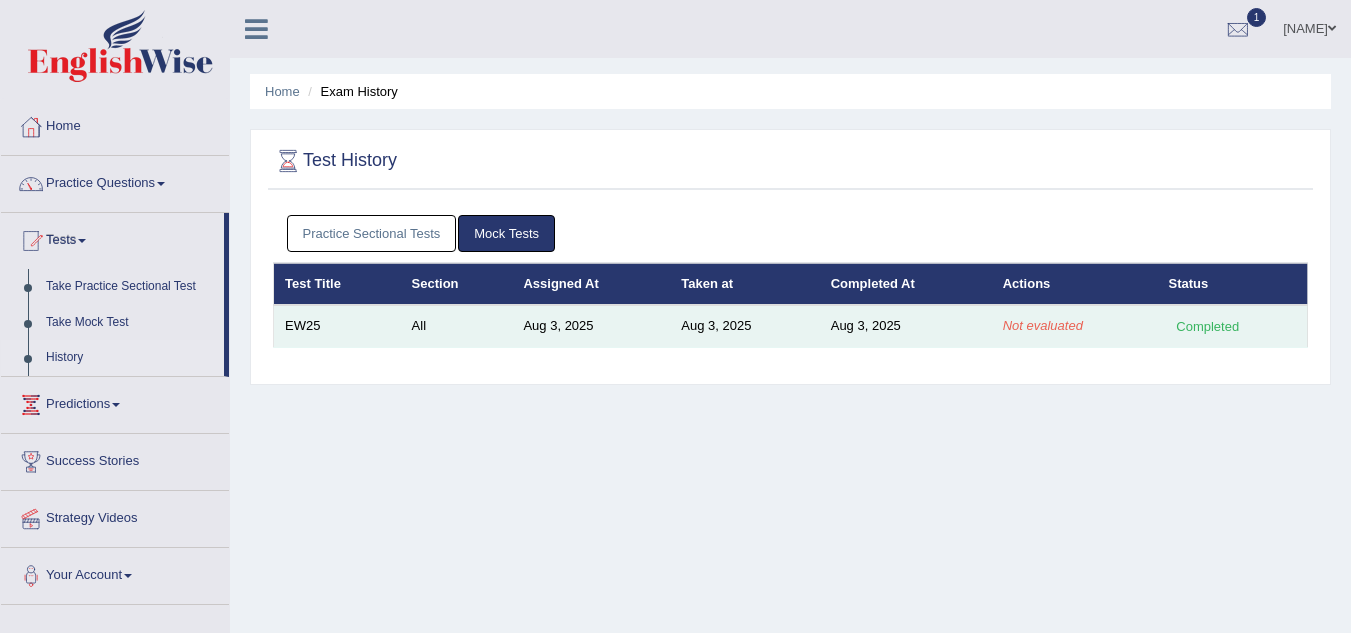 click on "All" at bounding box center [457, 326] 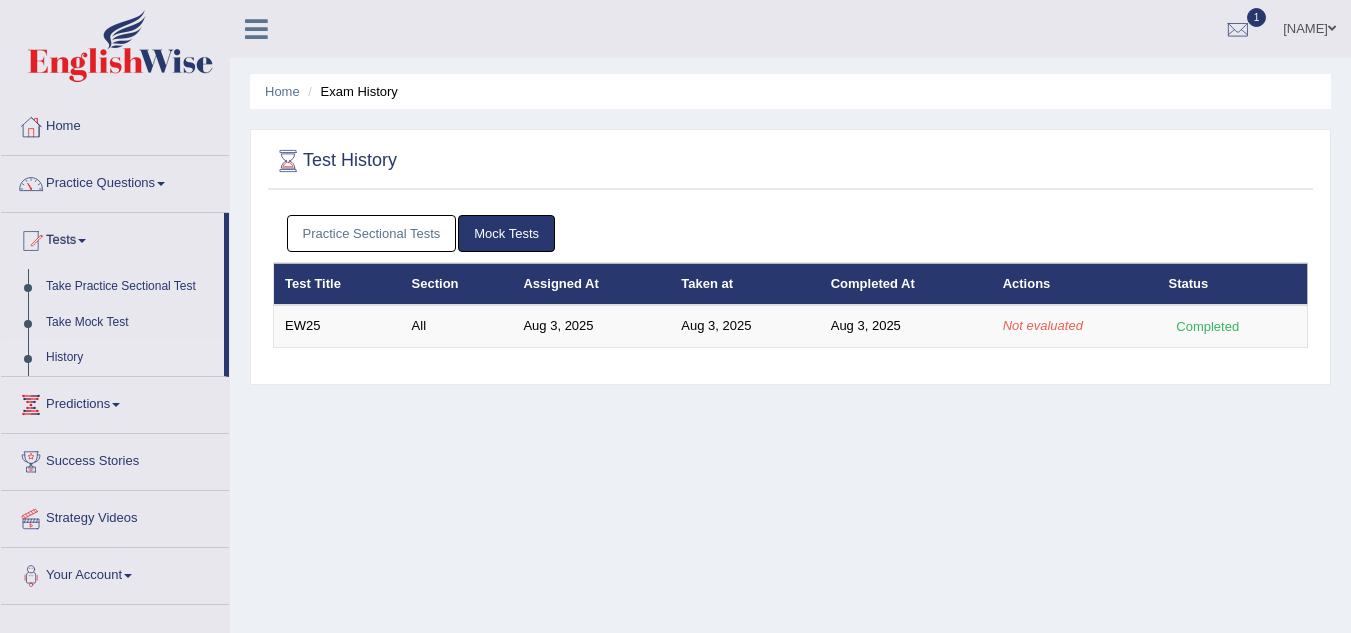click on "History" at bounding box center [130, 358] 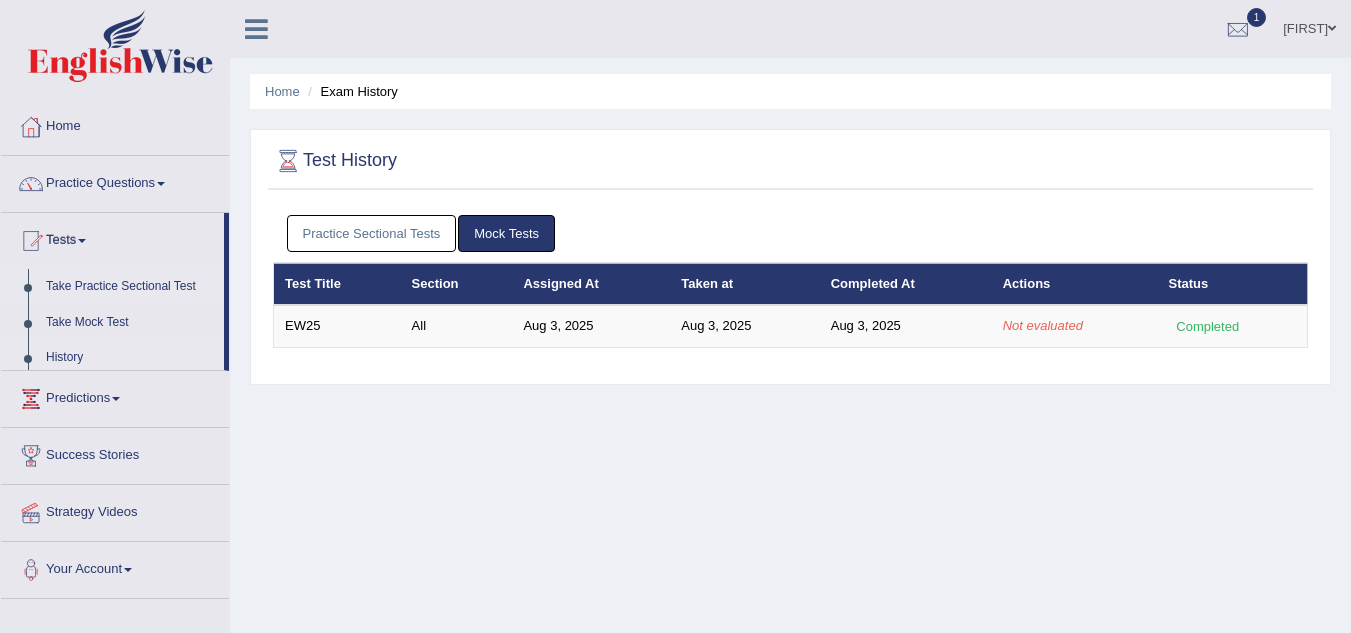 scroll, scrollTop: 0, scrollLeft: 0, axis: both 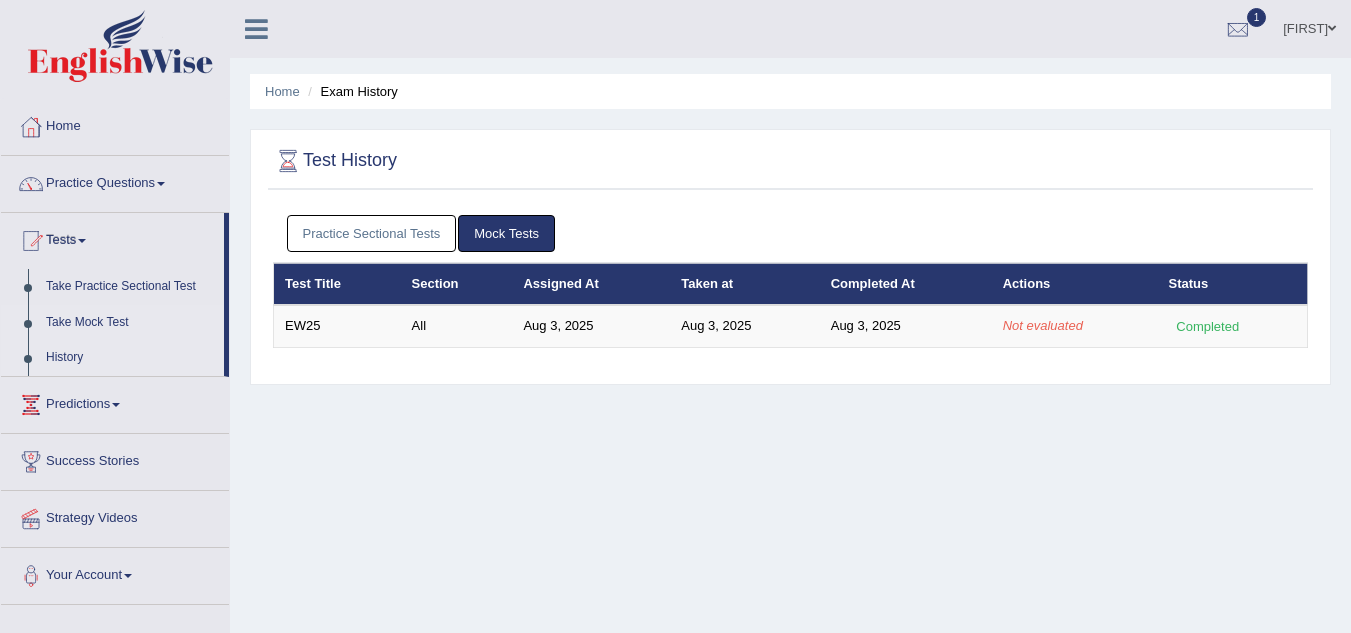 click on "Take Mock Test" at bounding box center [130, 323] 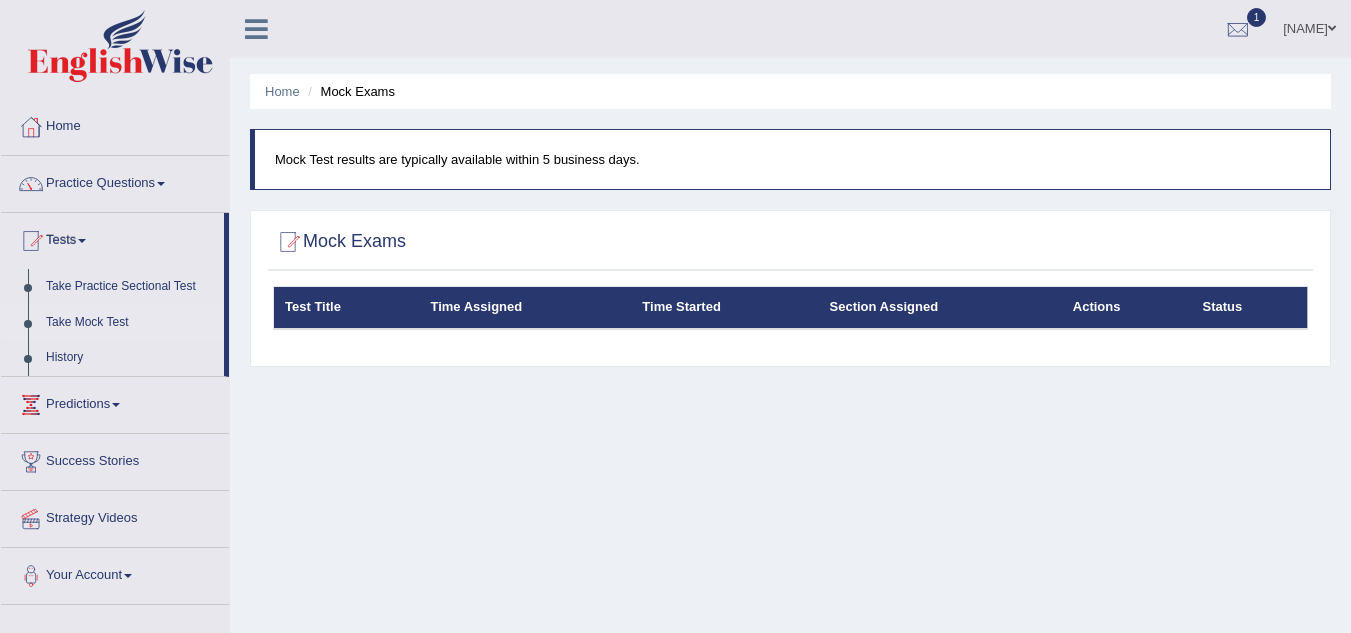 scroll, scrollTop: 0, scrollLeft: 0, axis: both 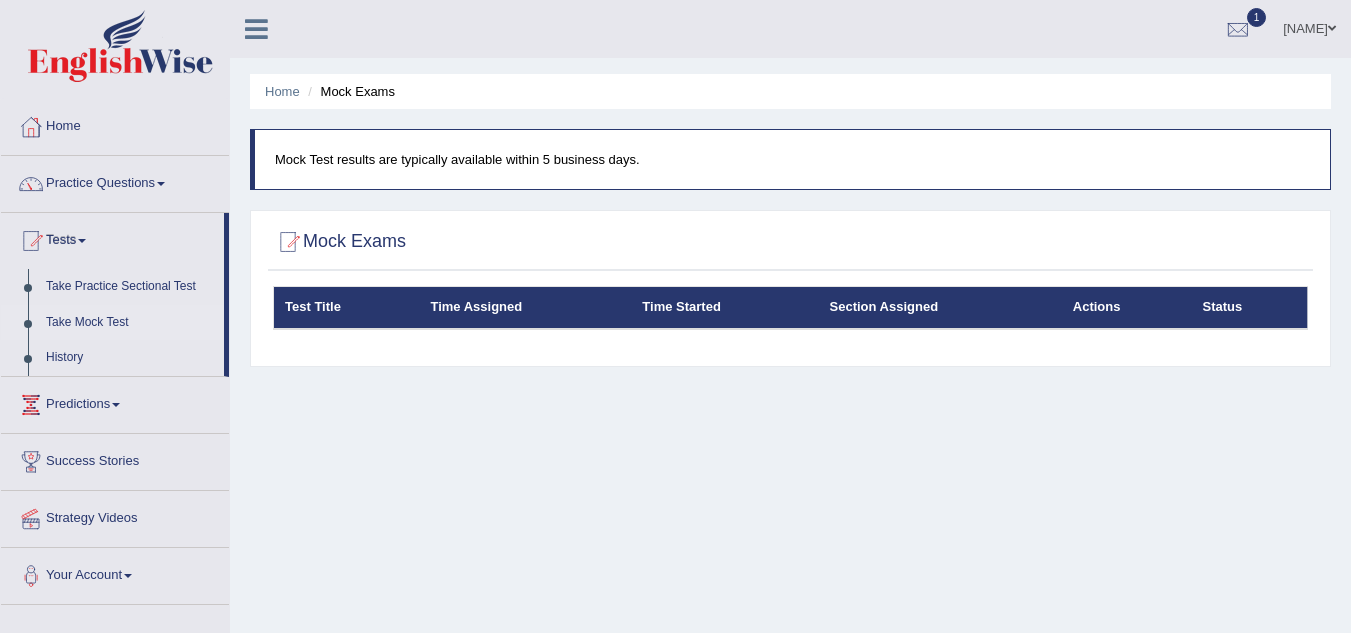 click on "Take Mock Test" at bounding box center (130, 323) 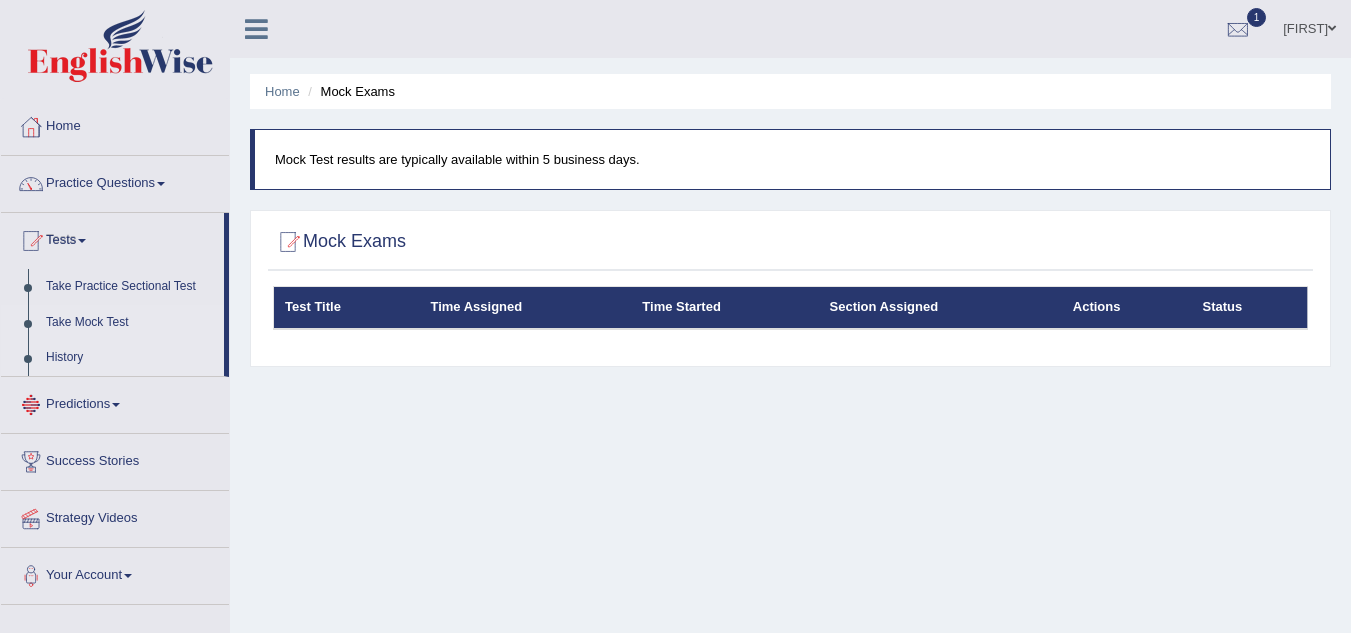 scroll, scrollTop: 0, scrollLeft: 0, axis: both 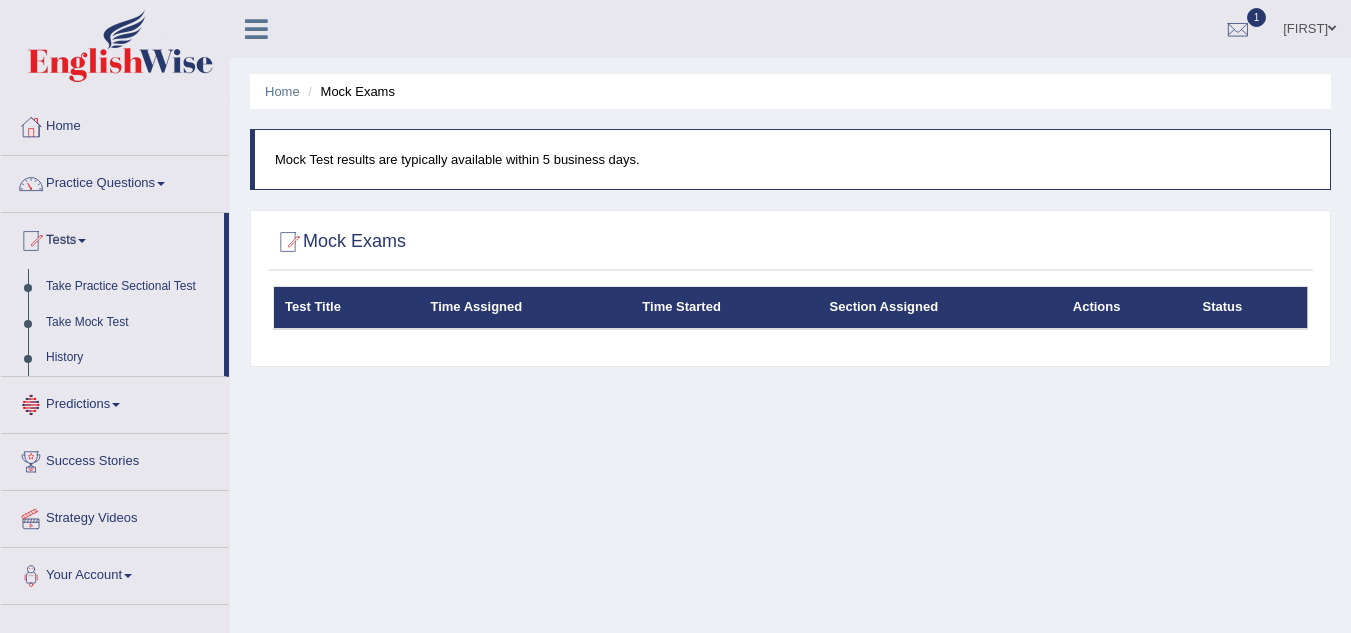 click on "History" at bounding box center (130, 358) 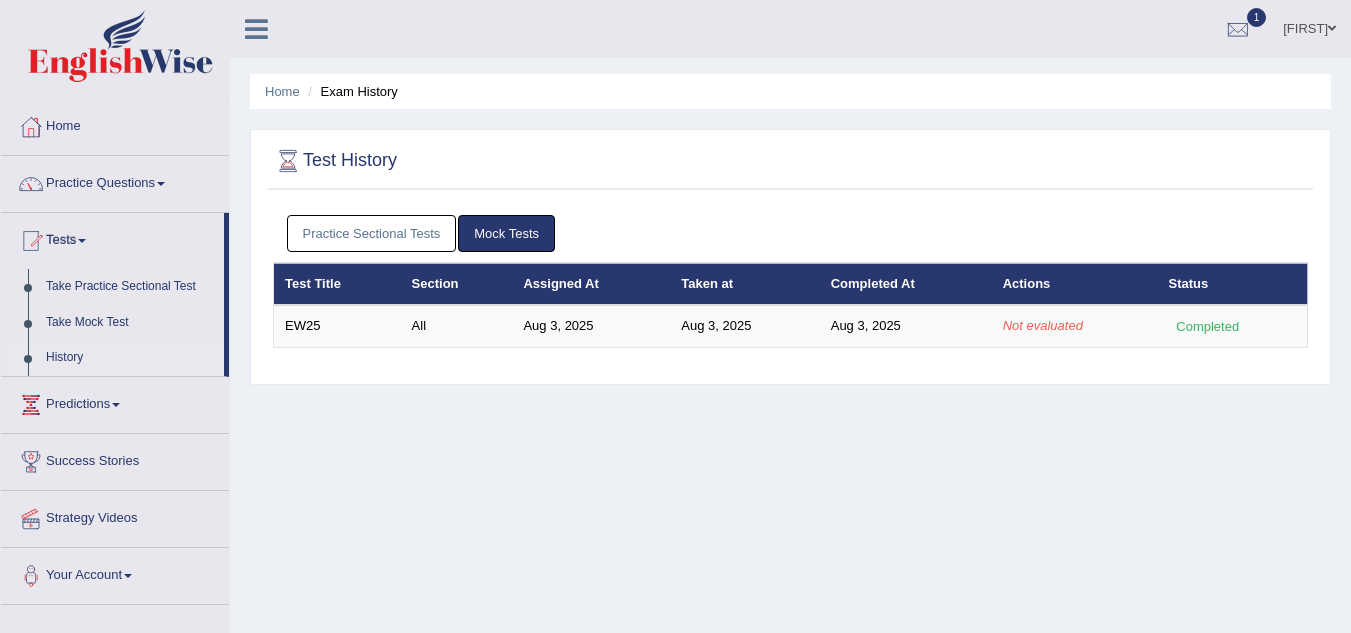 scroll, scrollTop: 0, scrollLeft: 0, axis: both 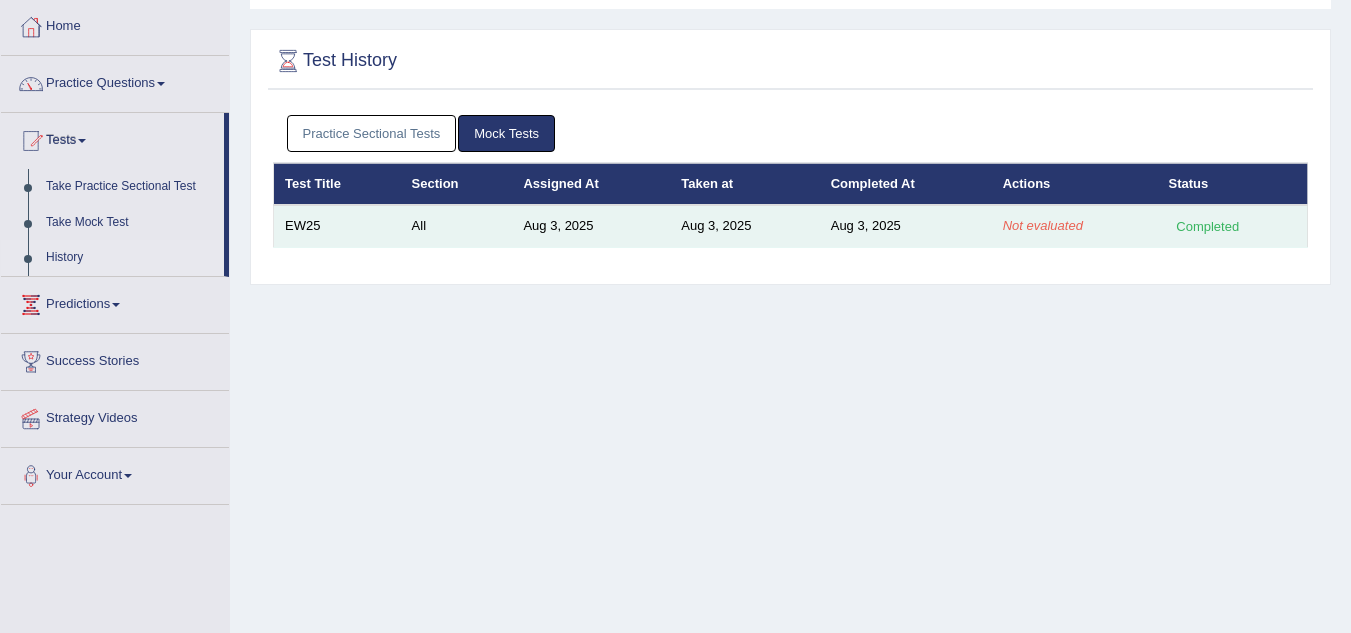 click on "Not evaluated" at bounding box center (1043, 225) 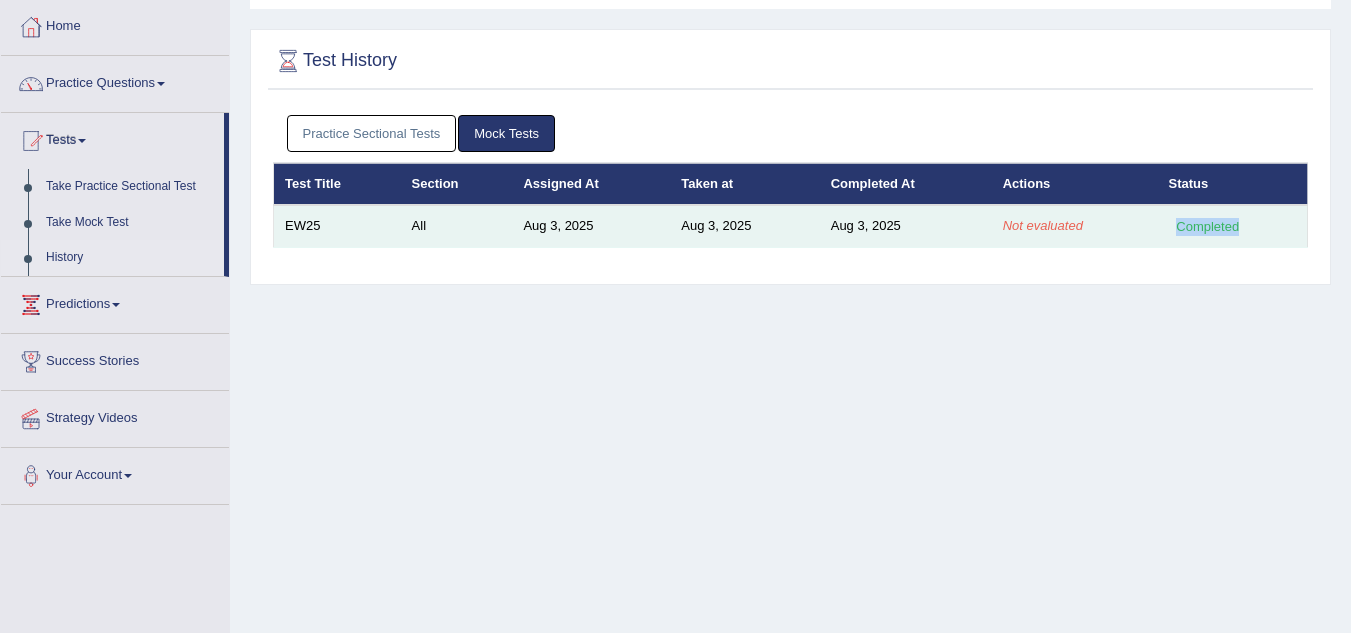 click on "Completed" at bounding box center [1208, 226] 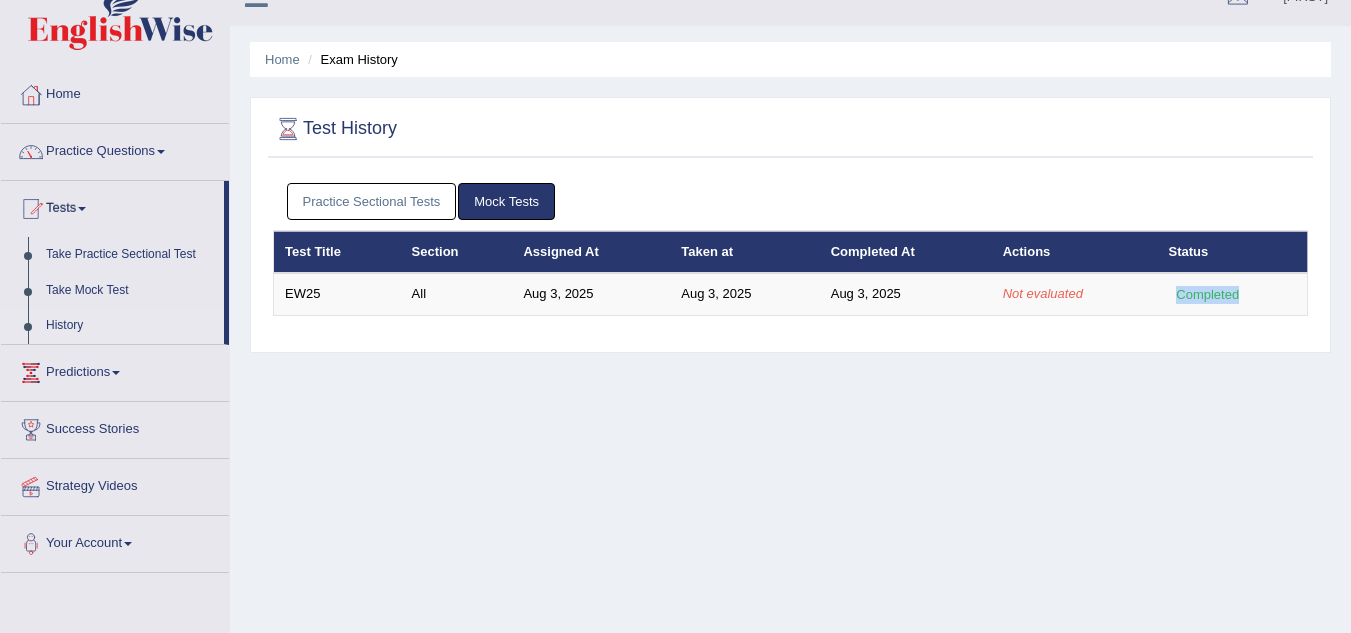 scroll, scrollTop: 0, scrollLeft: 0, axis: both 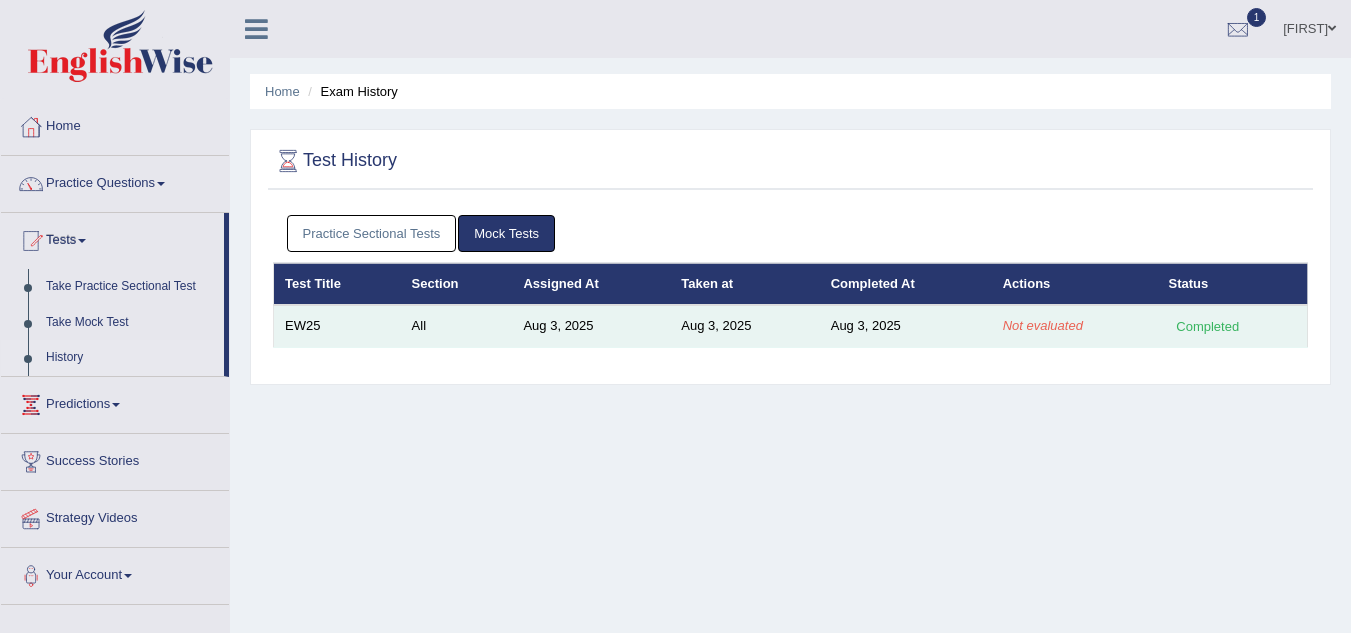 click on "Aug 3, 2025" at bounding box center [906, 326] 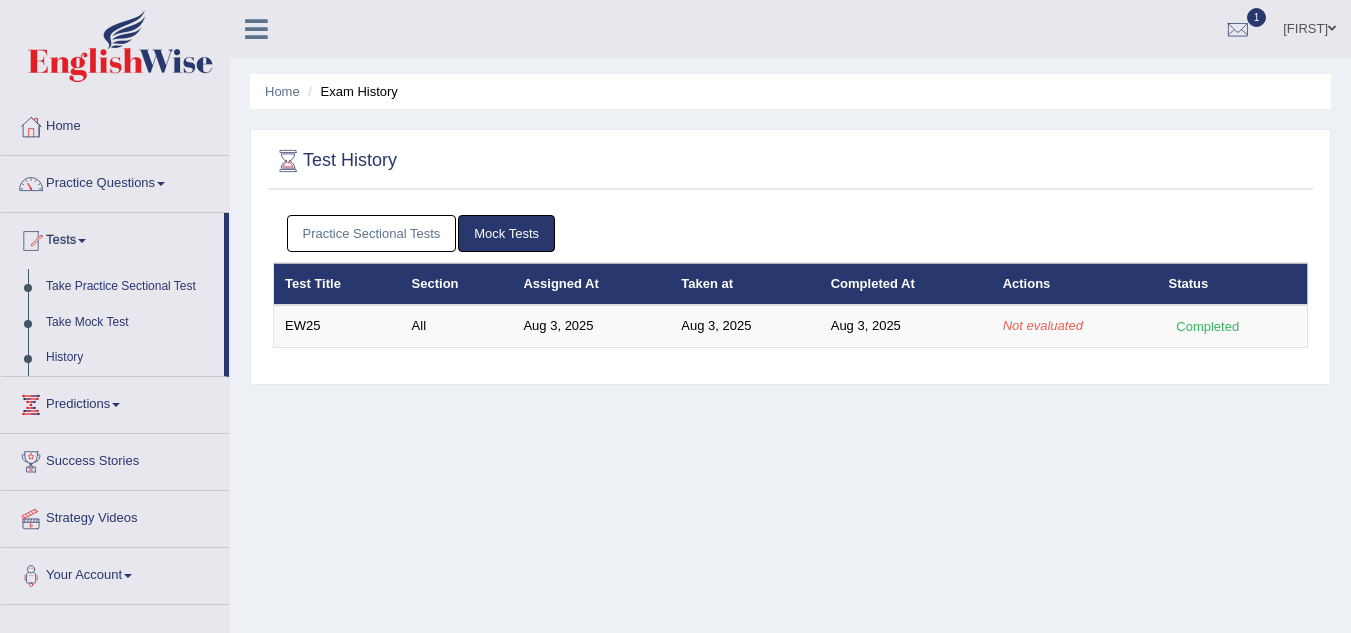 scroll, scrollTop: 0, scrollLeft: 0, axis: both 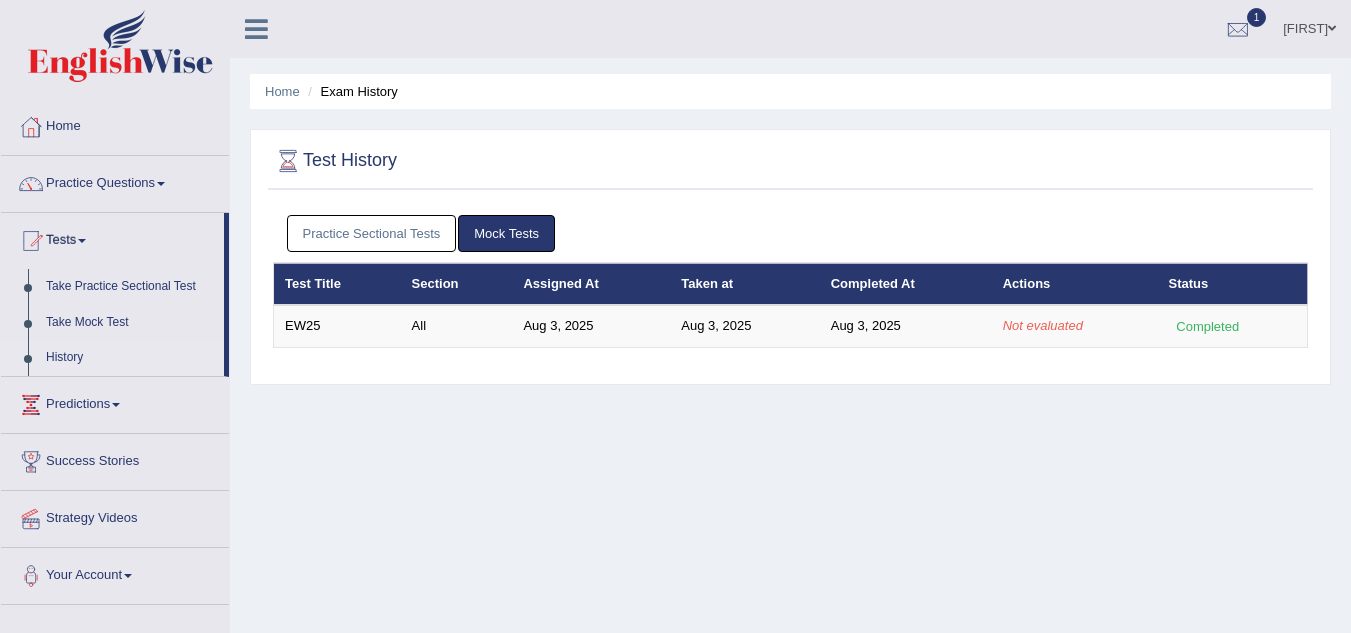 click on "Practice Sectional Tests" at bounding box center (372, 233) 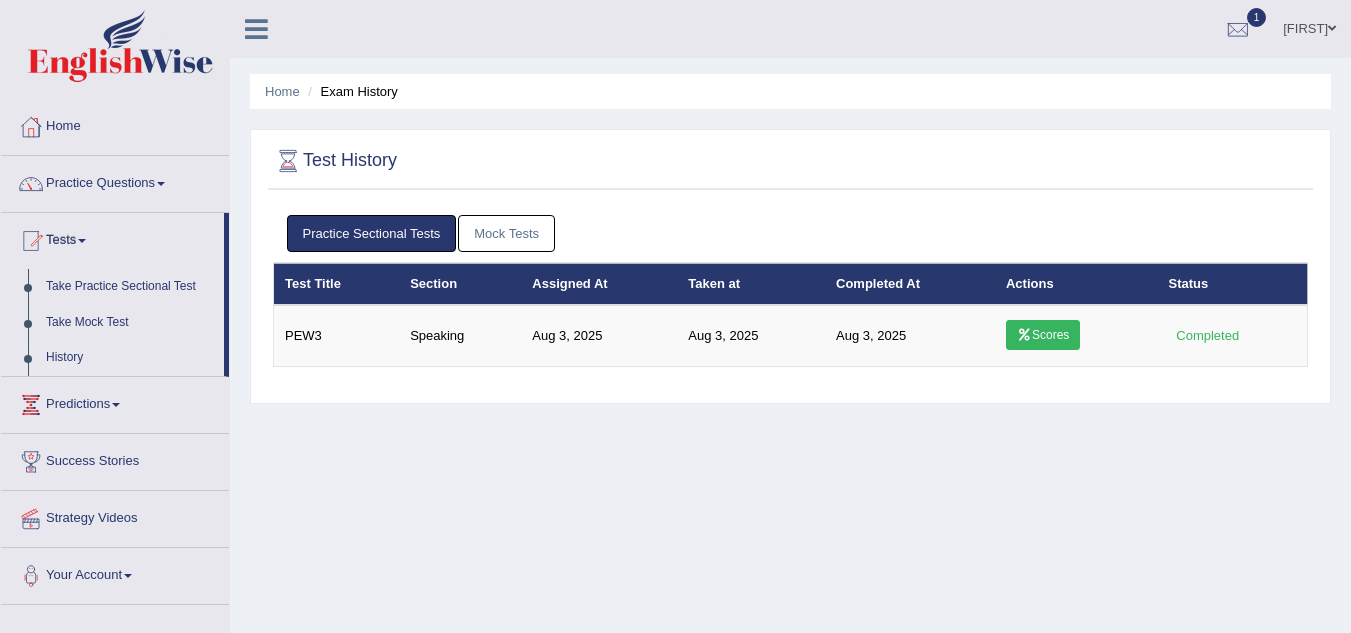 click on "Mock Tests" at bounding box center (506, 233) 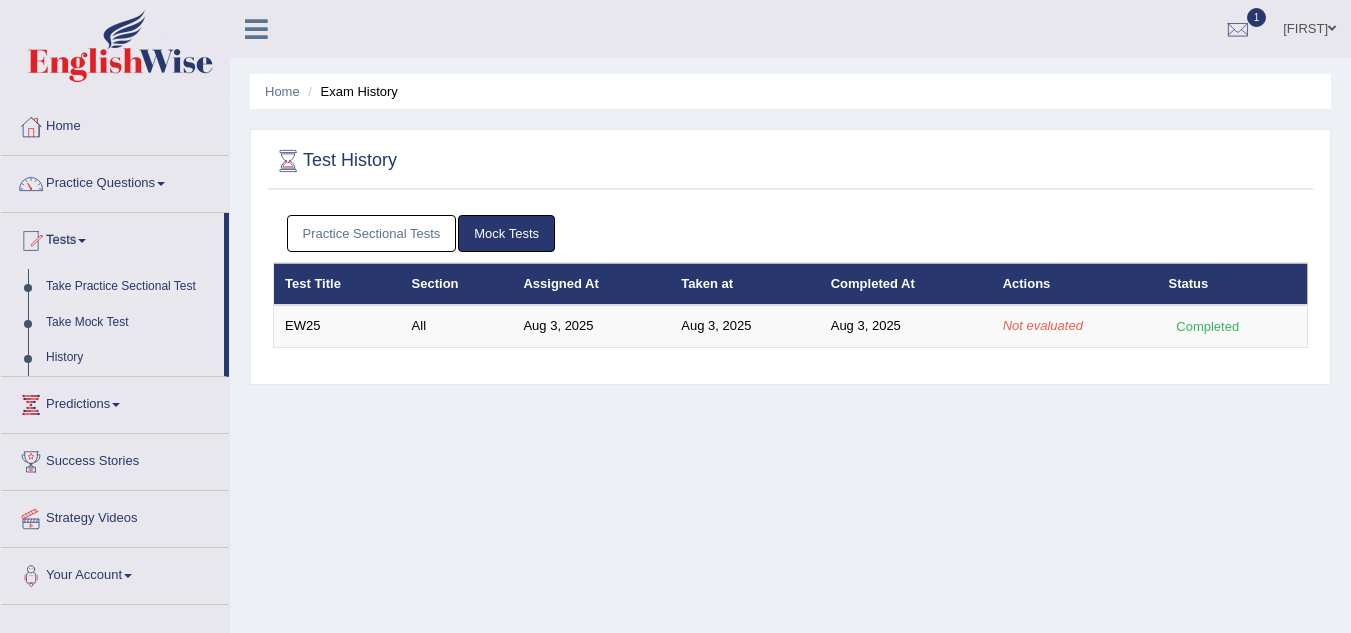 click on "Take Practice Sectional Test" at bounding box center (130, 287) 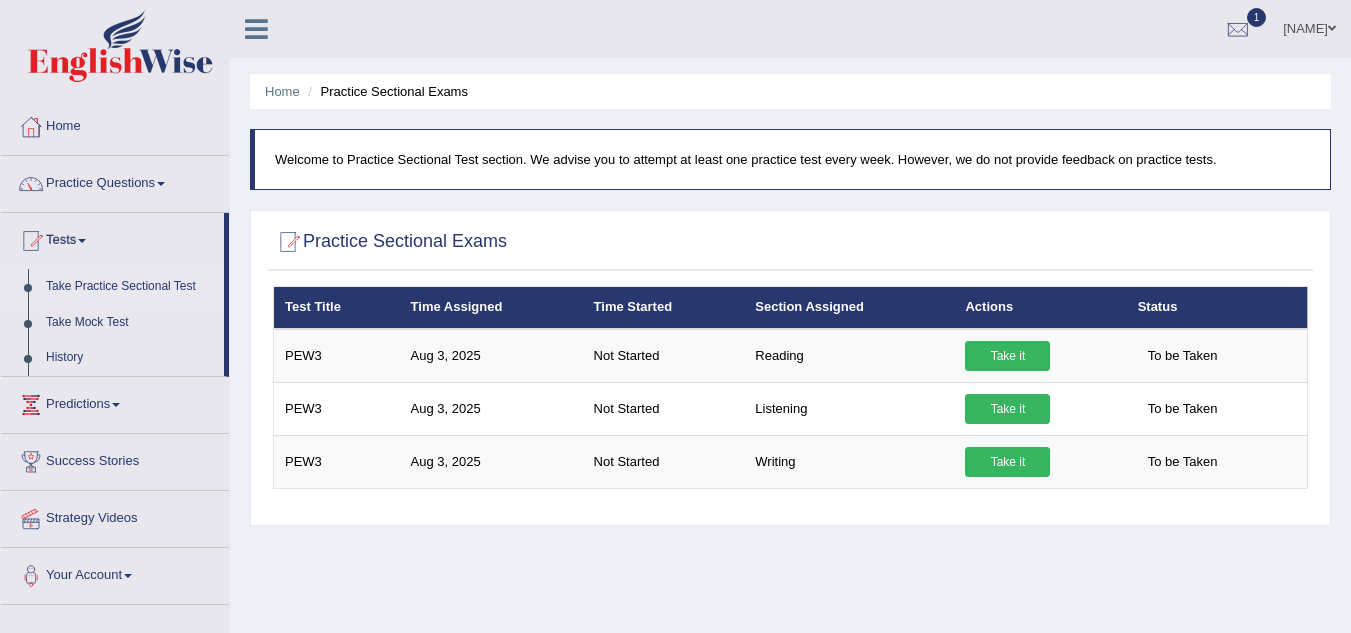 scroll, scrollTop: 0, scrollLeft: 0, axis: both 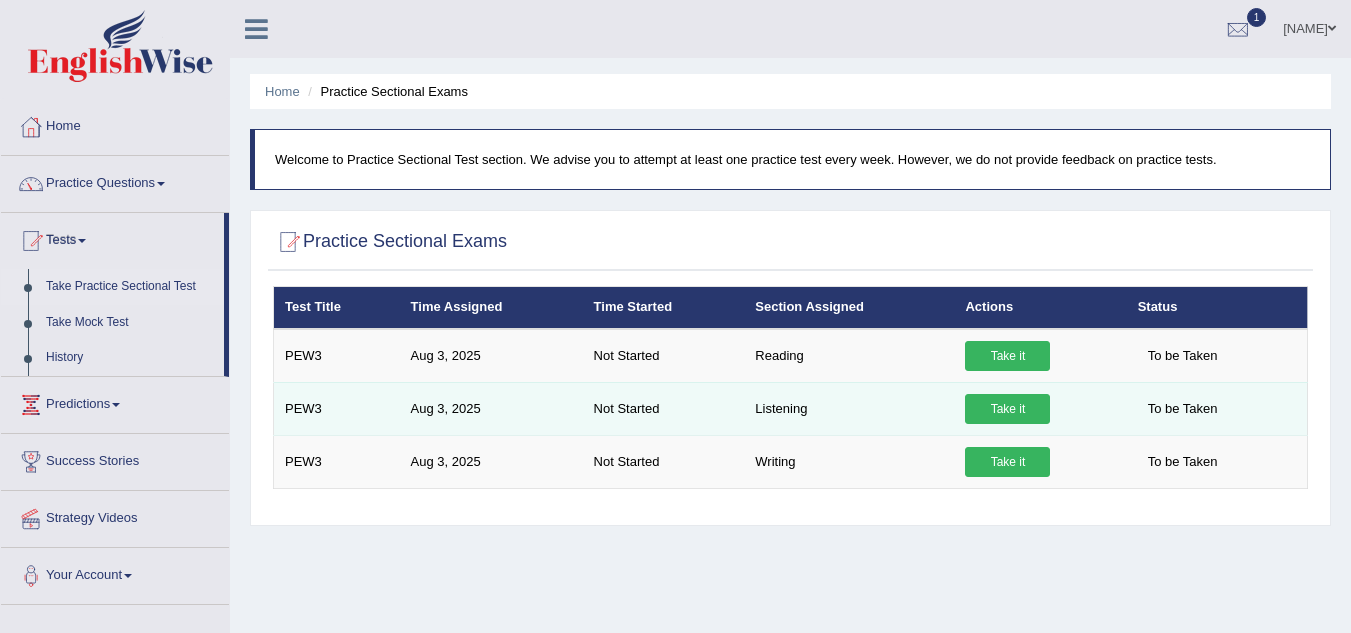 click on "Take it" at bounding box center (1007, 409) 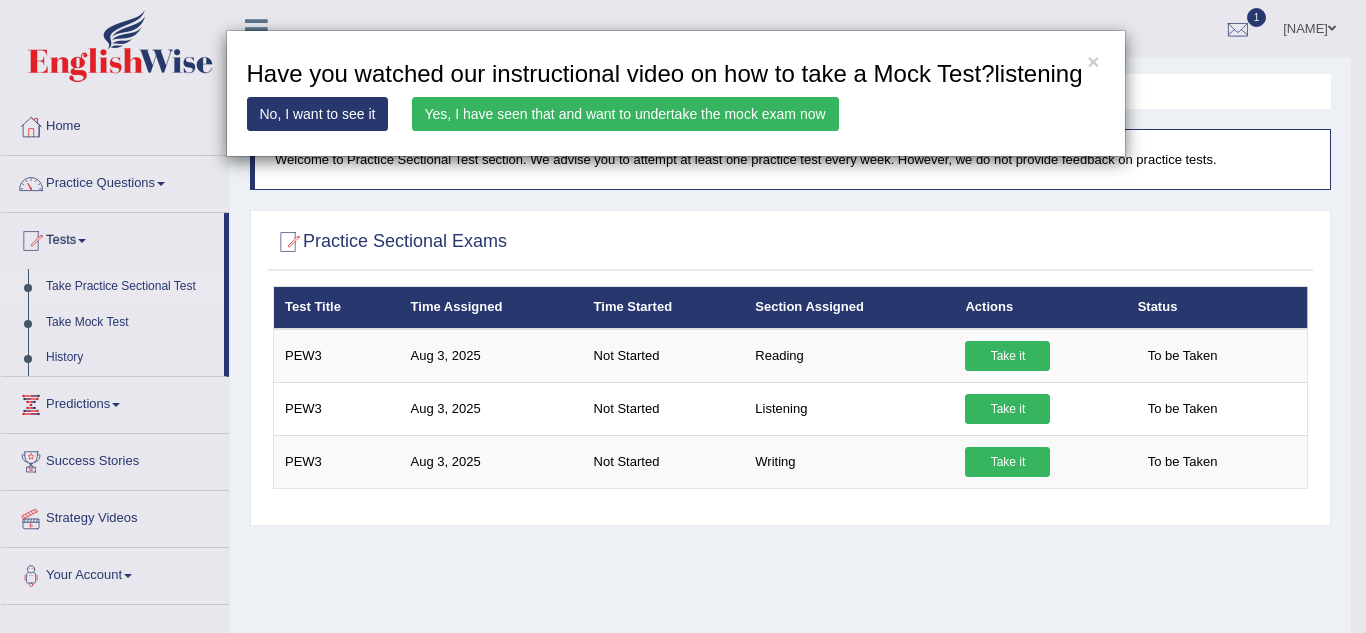 click on "Yes, I have seen that and want to undertake the mock exam now" at bounding box center [625, 114] 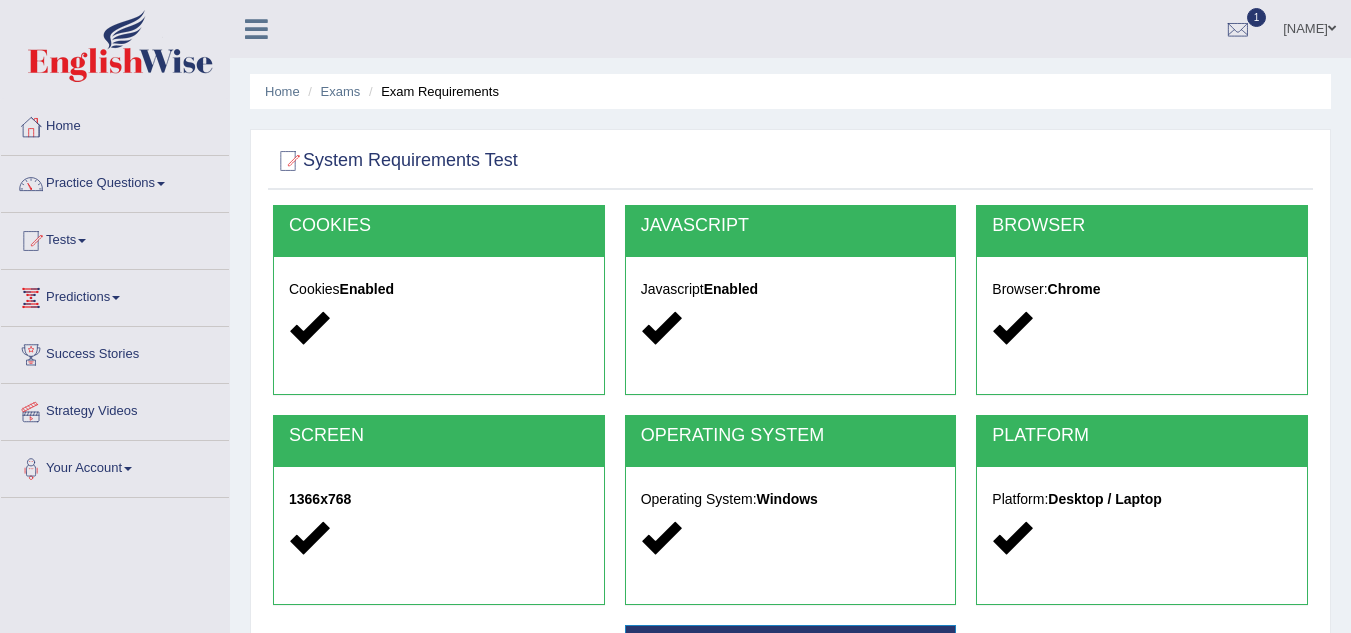 scroll, scrollTop: 0, scrollLeft: 0, axis: both 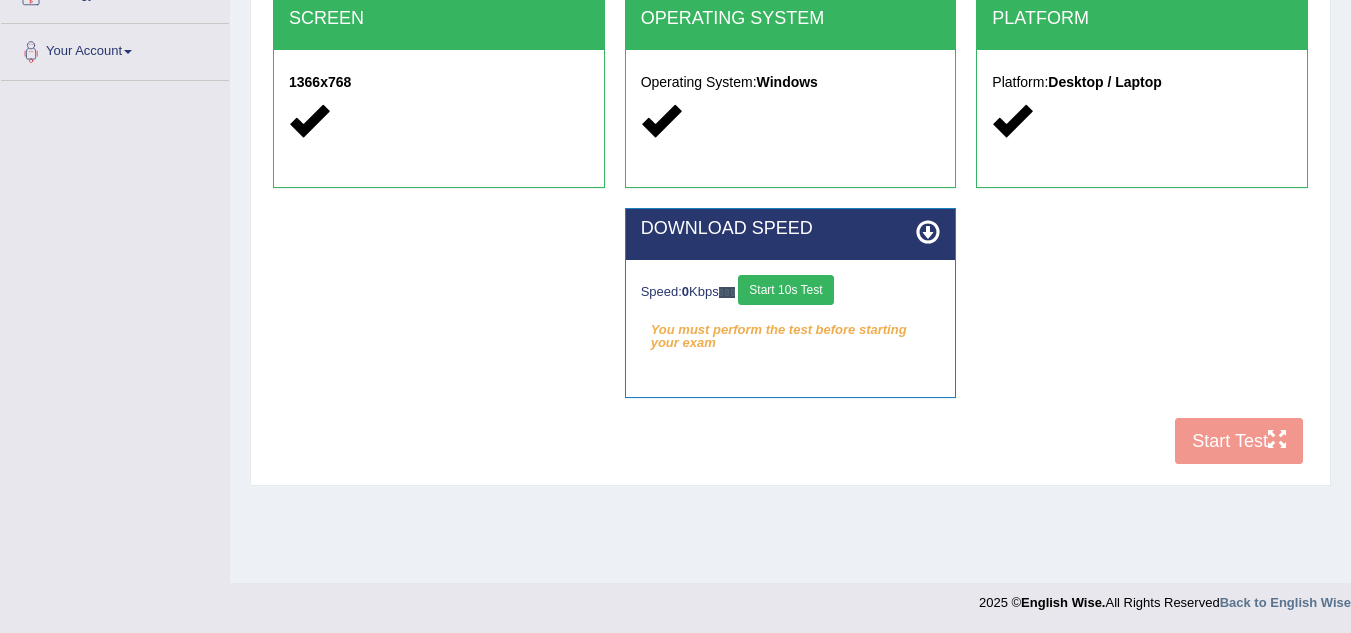 click on "Start 10s Test" at bounding box center (785, 290) 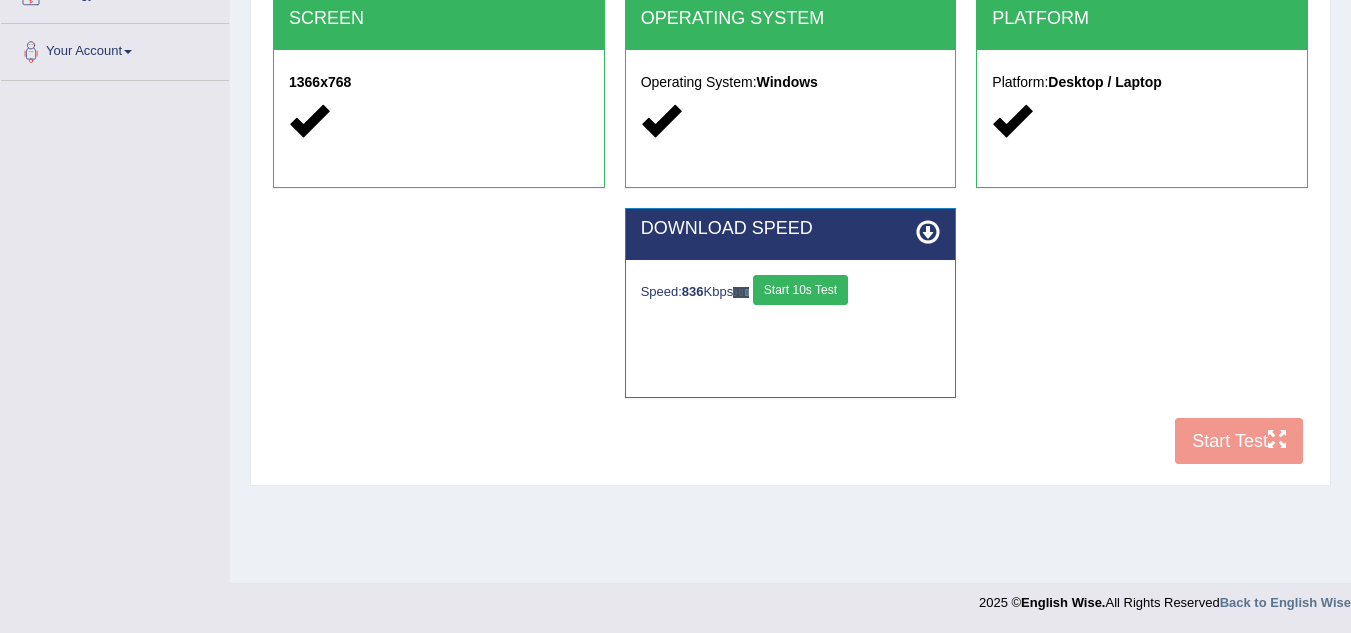 click on "Start 10s Test" at bounding box center (800, 290) 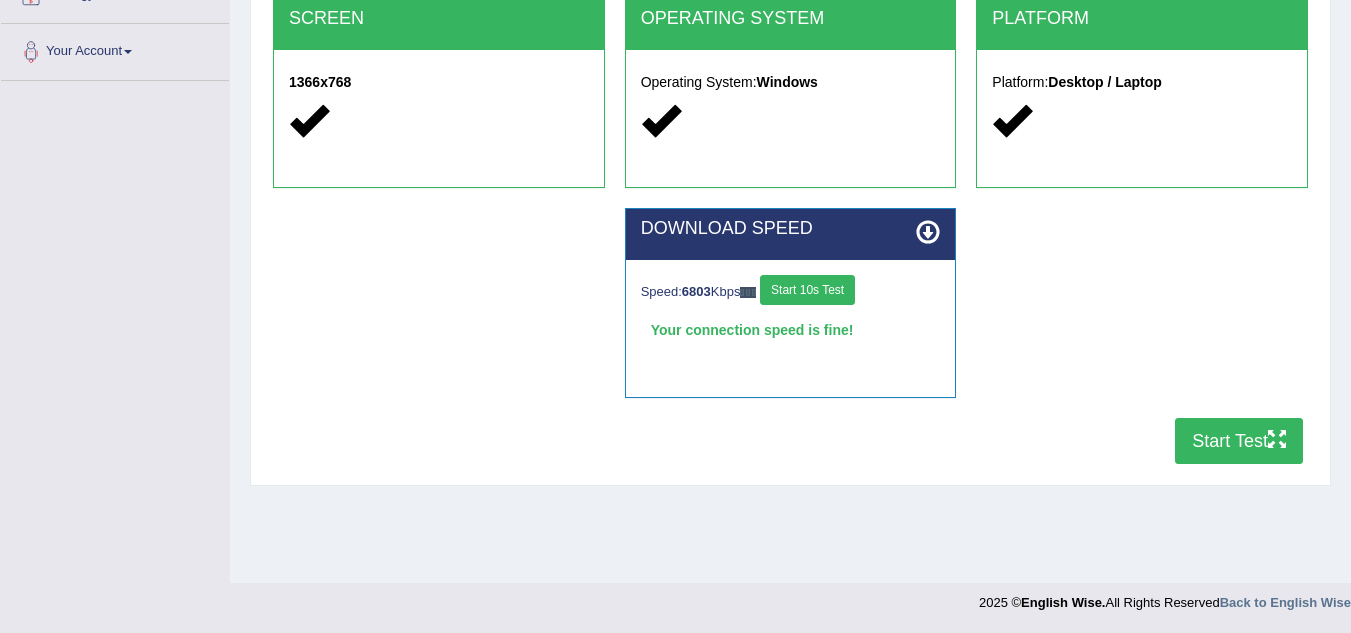 click on "Start Test" at bounding box center [1239, 441] 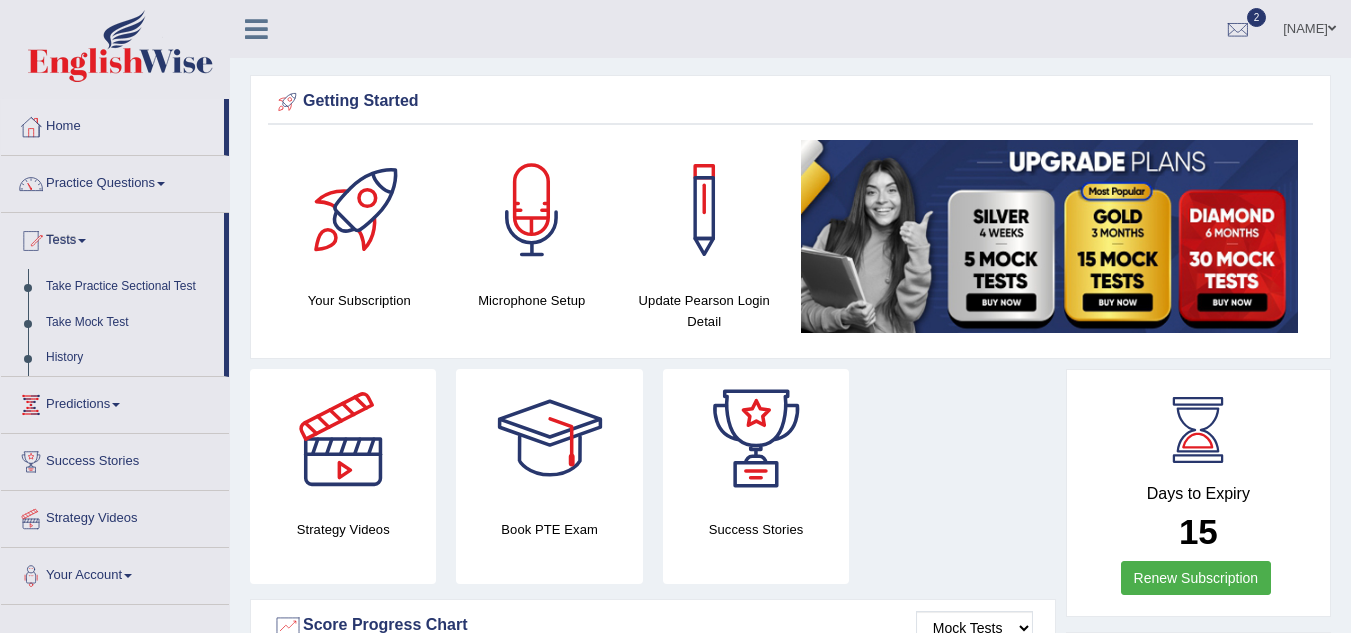 scroll, scrollTop: 0, scrollLeft: 0, axis: both 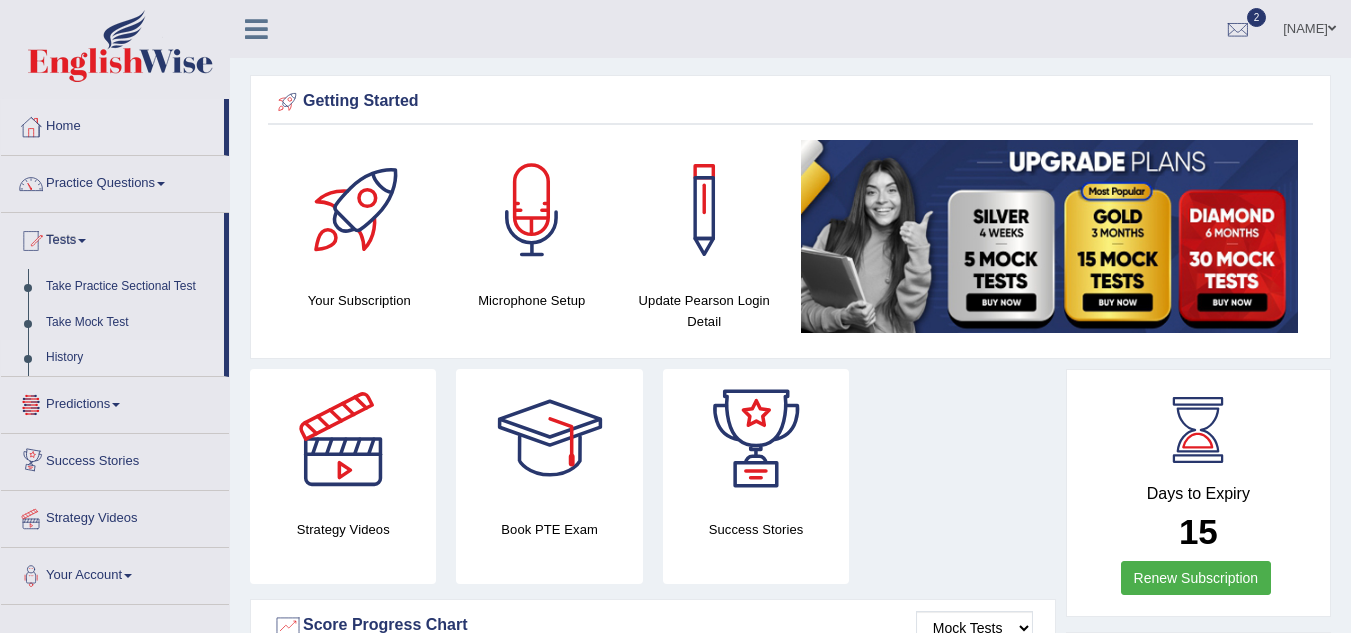 click on "History" at bounding box center (130, 358) 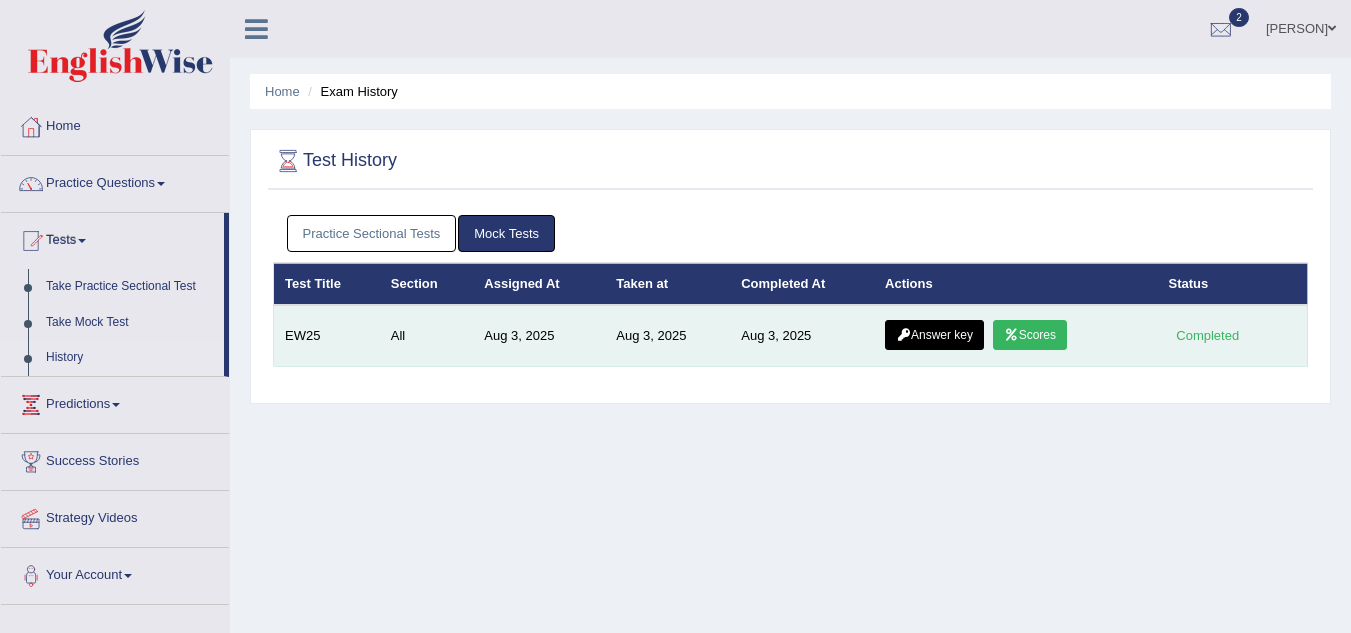 scroll, scrollTop: 0, scrollLeft: 0, axis: both 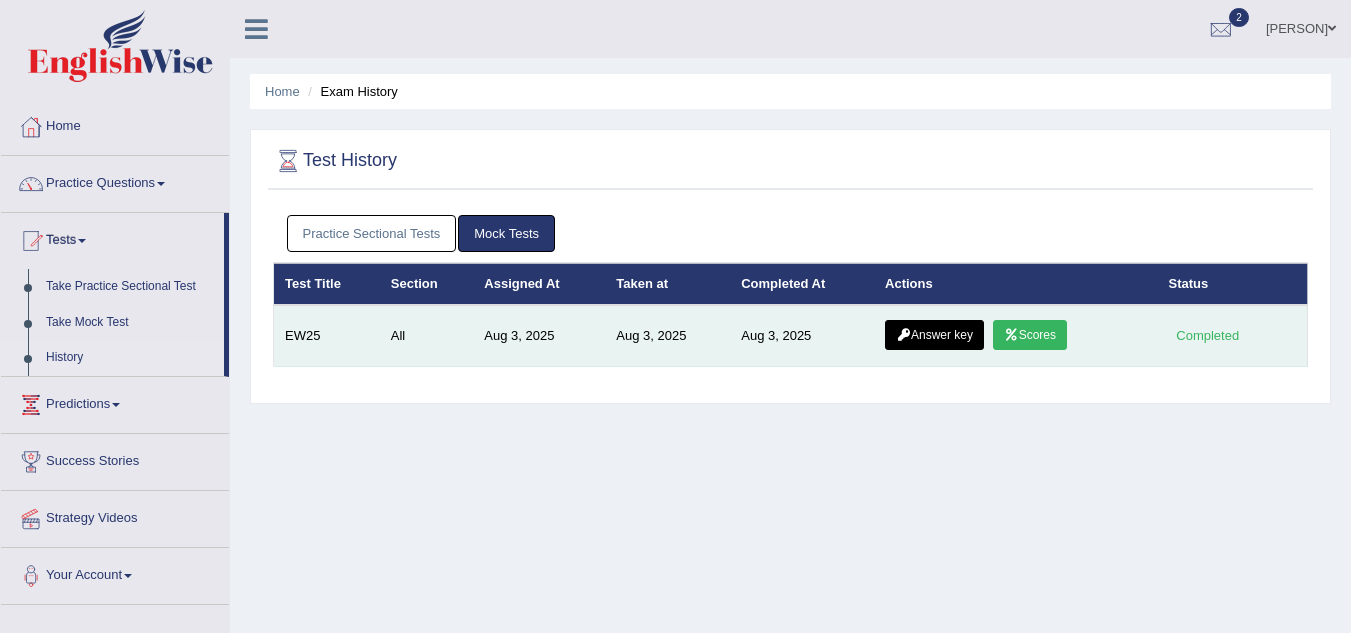 click at bounding box center (1011, 335) 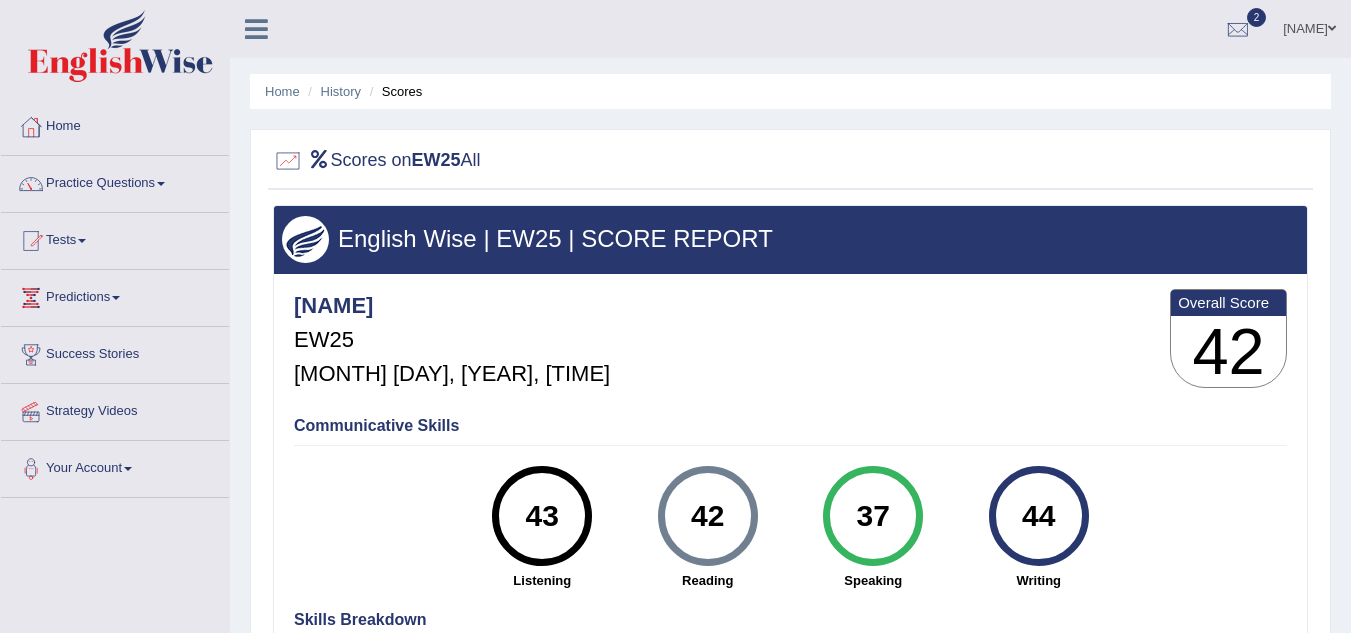 scroll, scrollTop: 0, scrollLeft: 0, axis: both 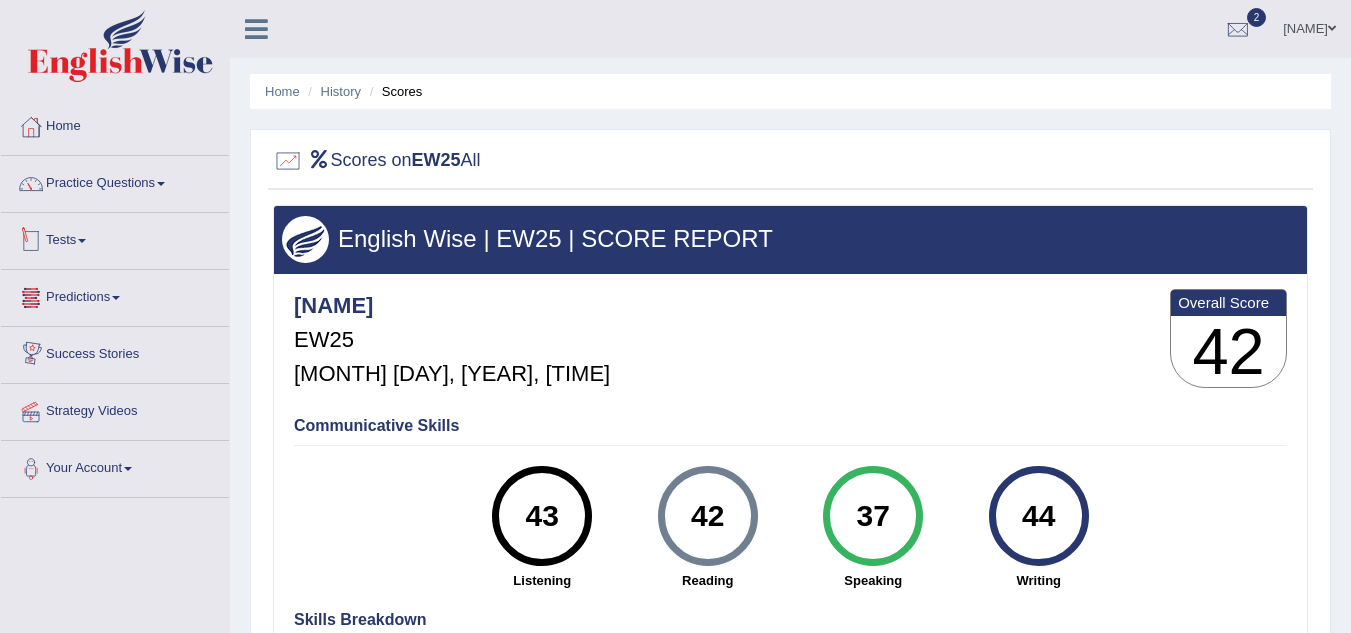 click on "Tests" at bounding box center (115, 238) 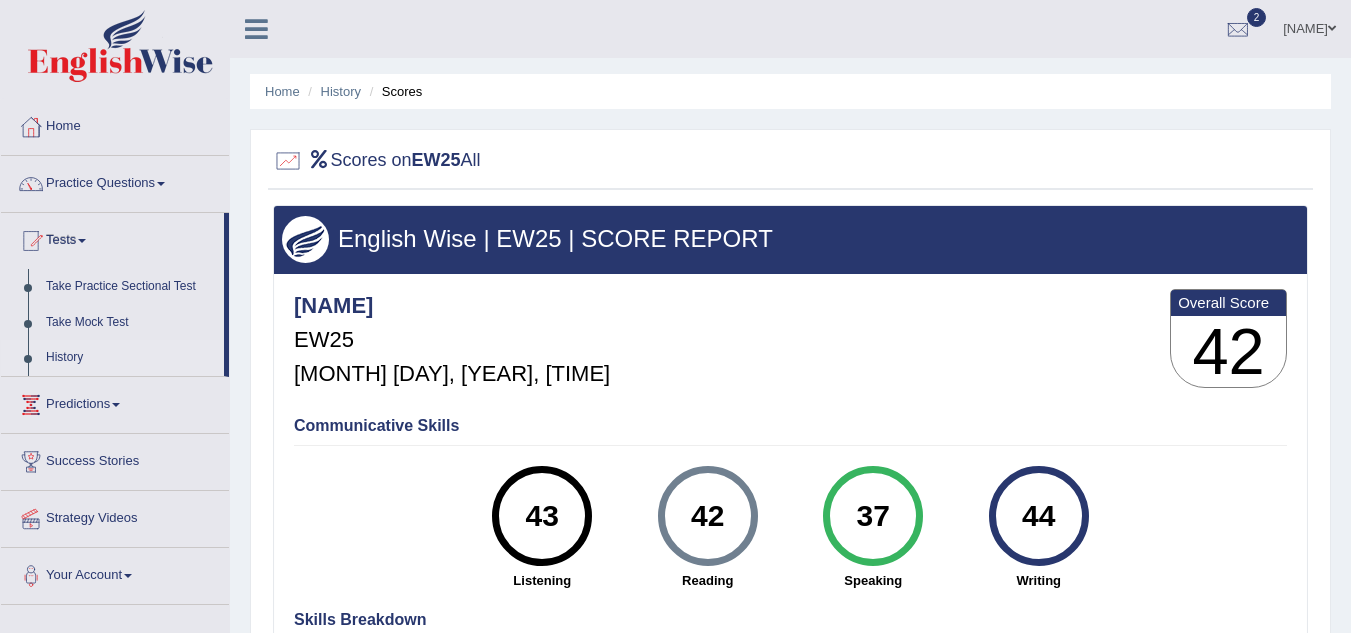 click on "History" at bounding box center [130, 358] 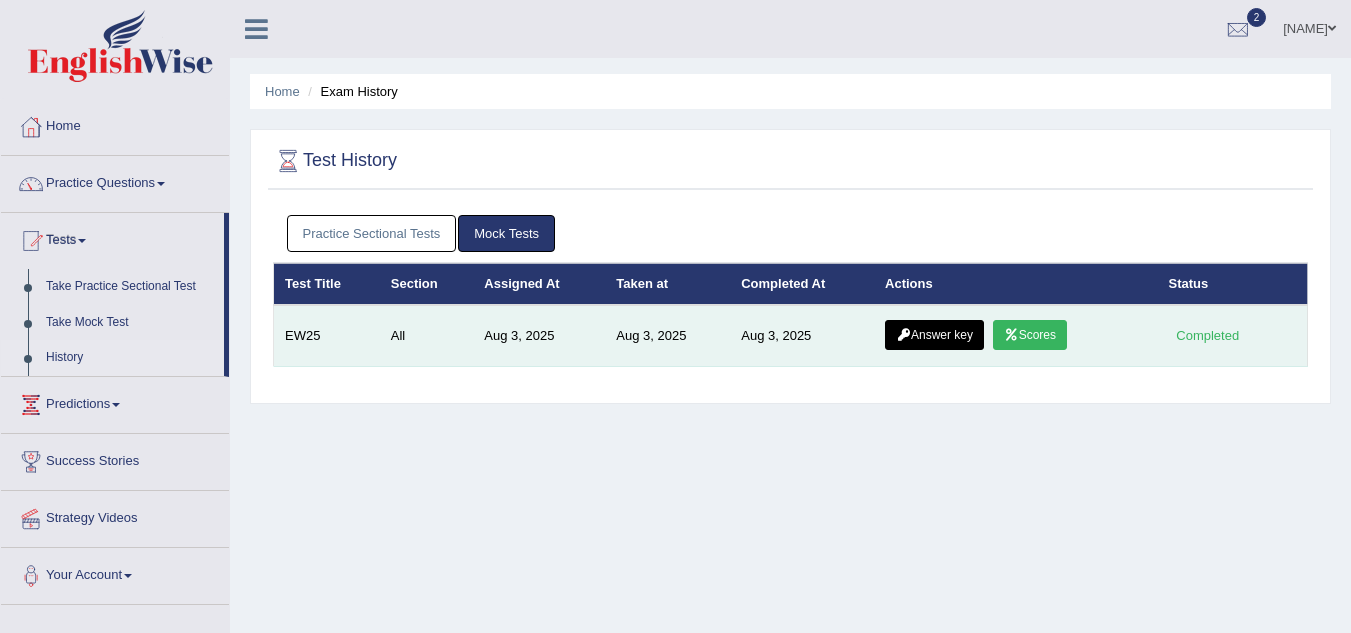 scroll, scrollTop: 0, scrollLeft: 0, axis: both 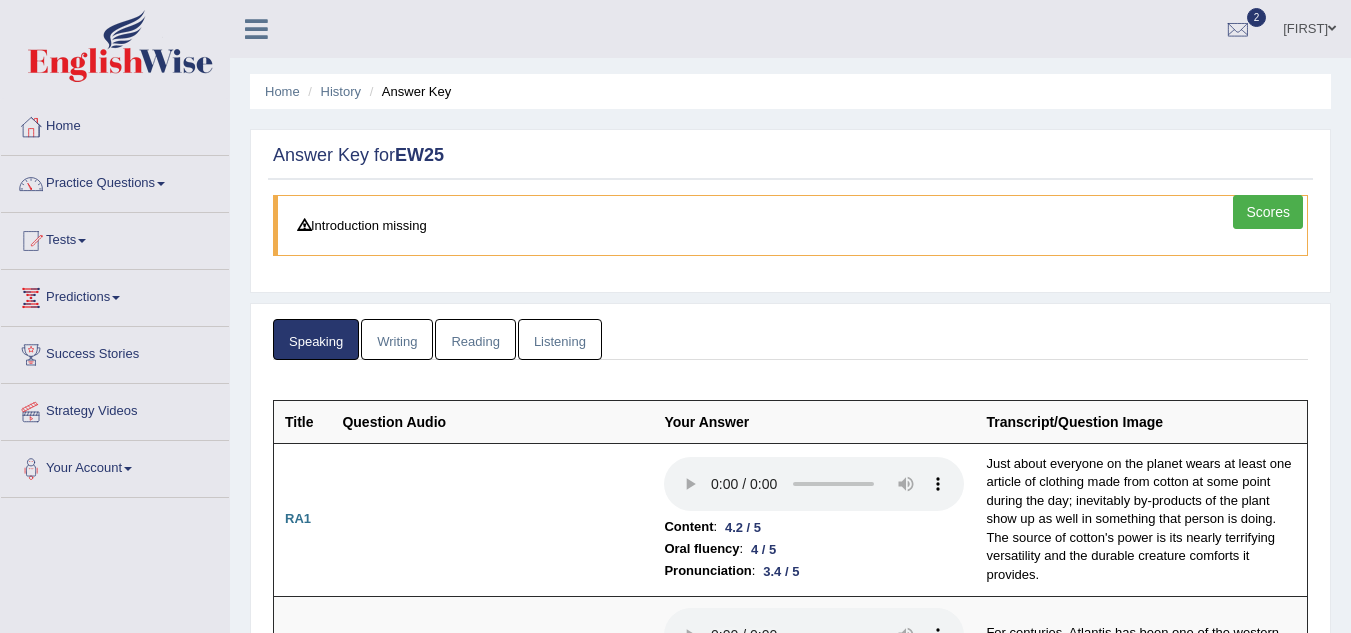 click on "Writing" at bounding box center [397, 339] 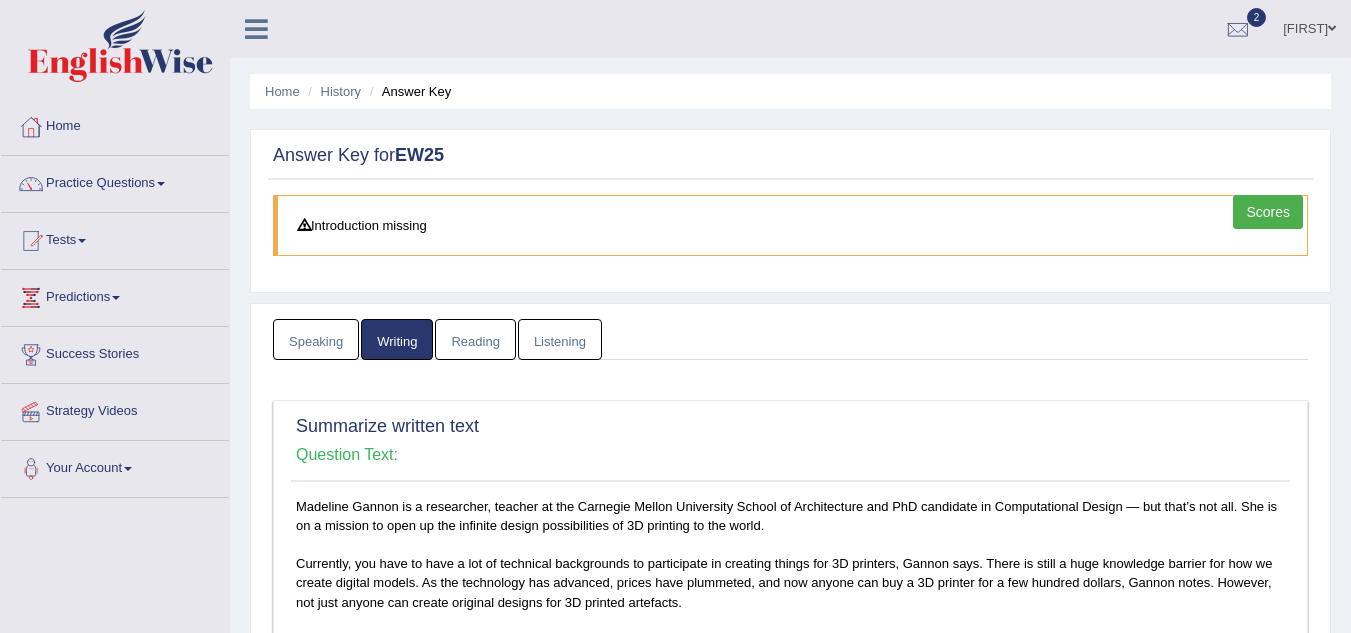 scroll, scrollTop: 400, scrollLeft: 0, axis: vertical 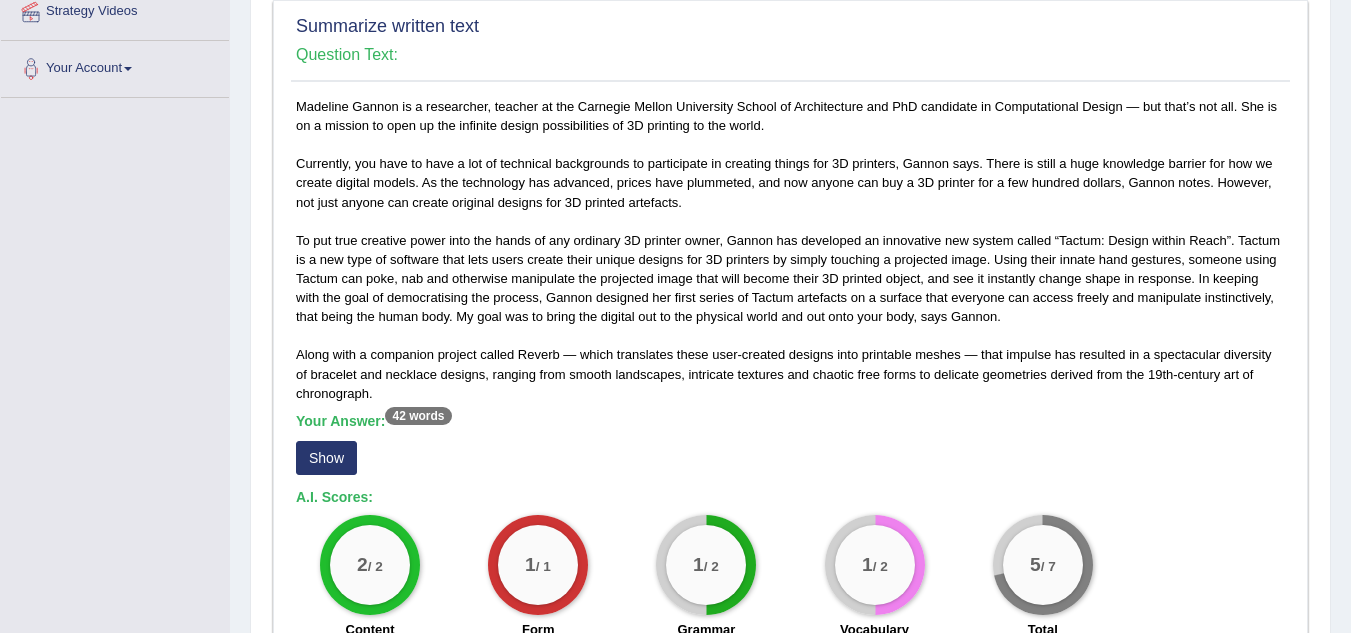 click on "Show" at bounding box center (326, 458) 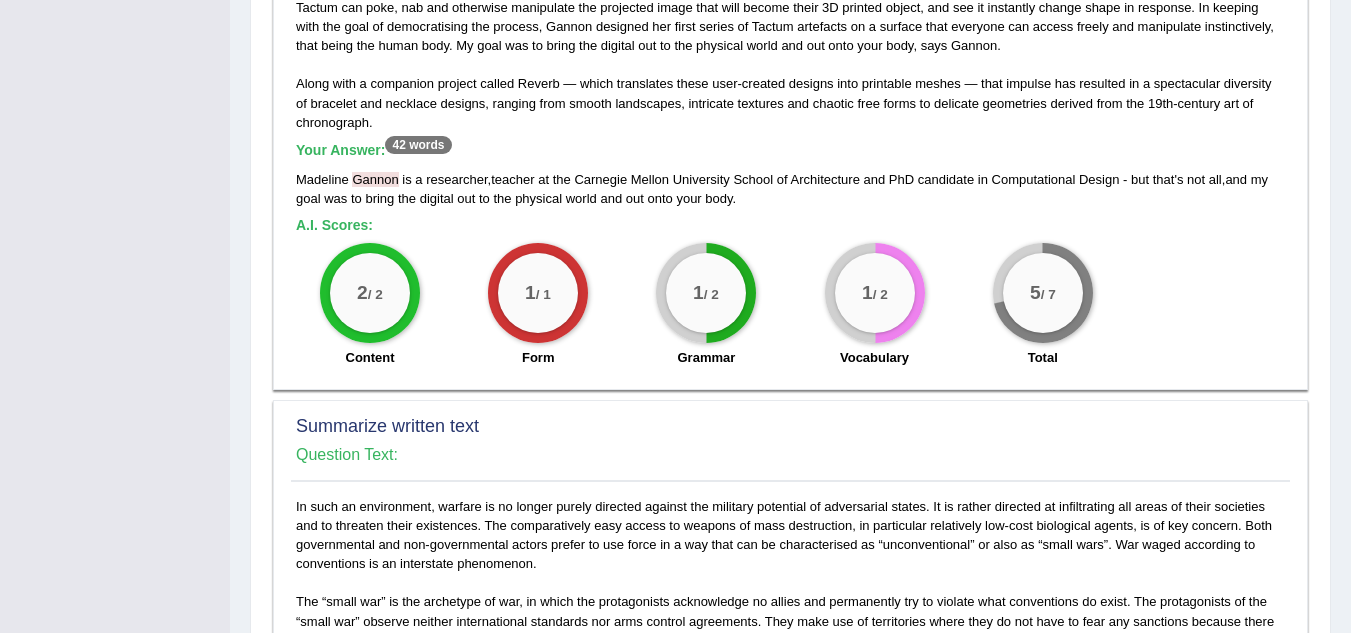 scroll, scrollTop: 900, scrollLeft: 0, axis: vertical 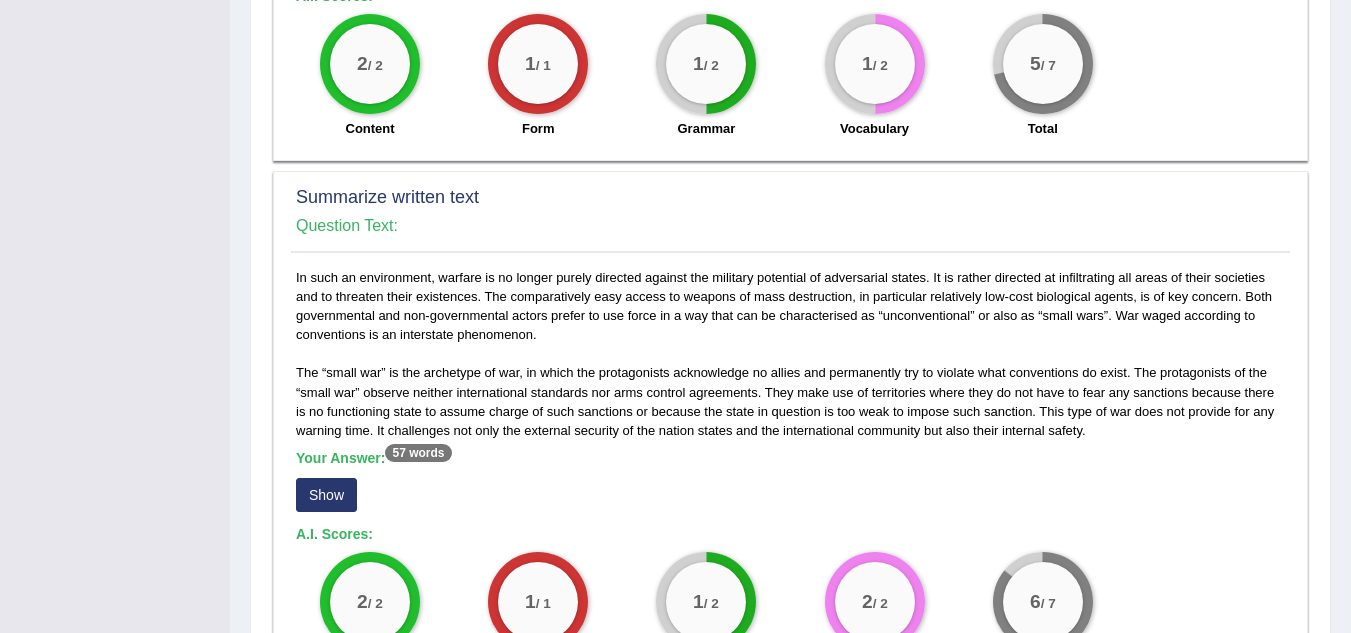 click on "Show" at bounding box center [326, 495] 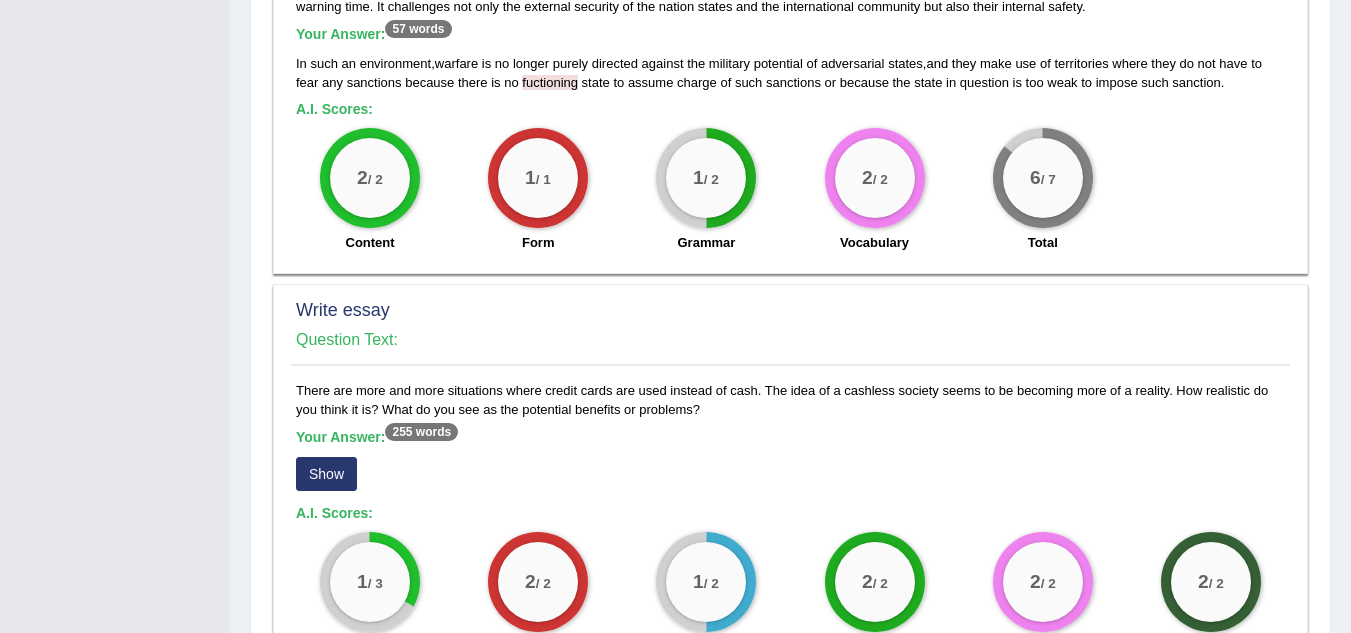 scroll, scrollTop: 1500, scrollLeft: 0, axis: vertical 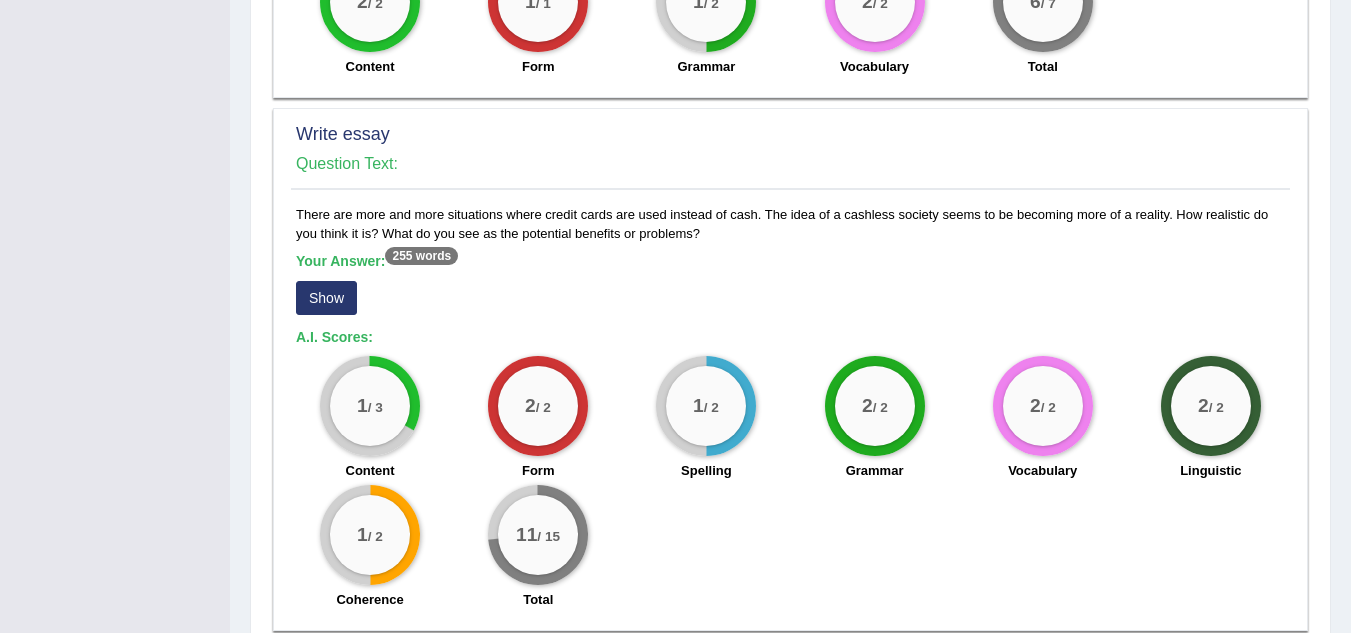 click on "Show" at bounding box center (326, 298) 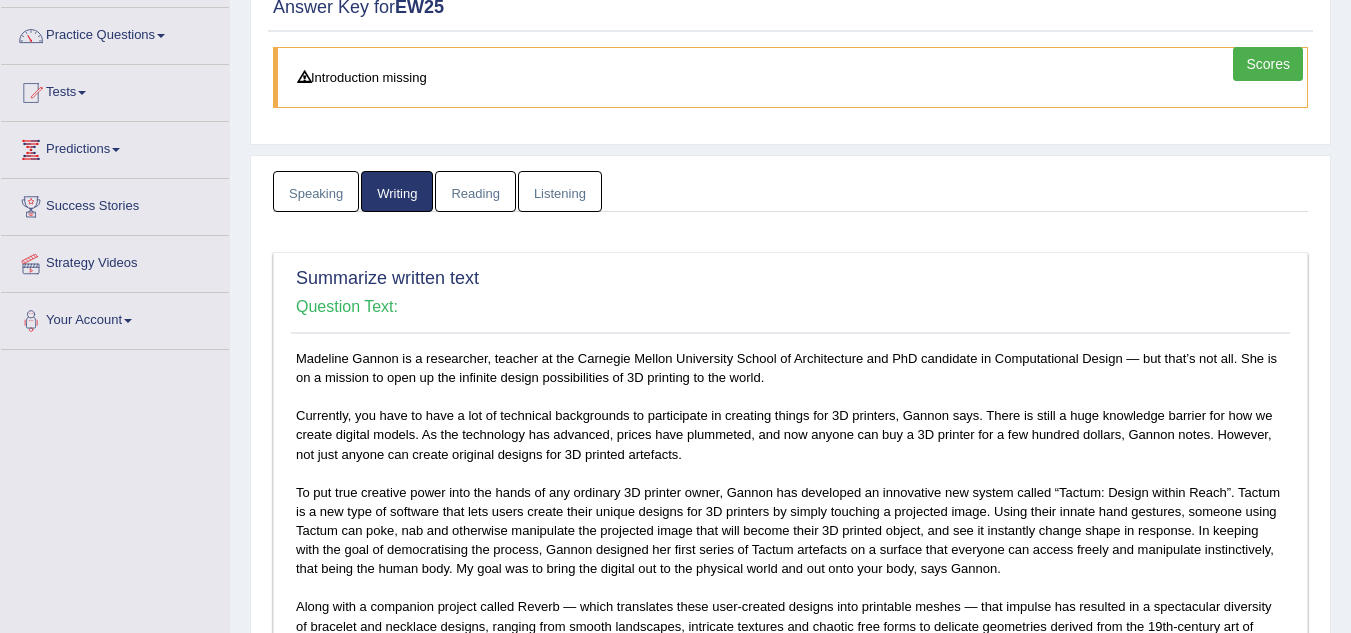 scroll, scrollTop: 0, scrollLeft: 0, axis: both 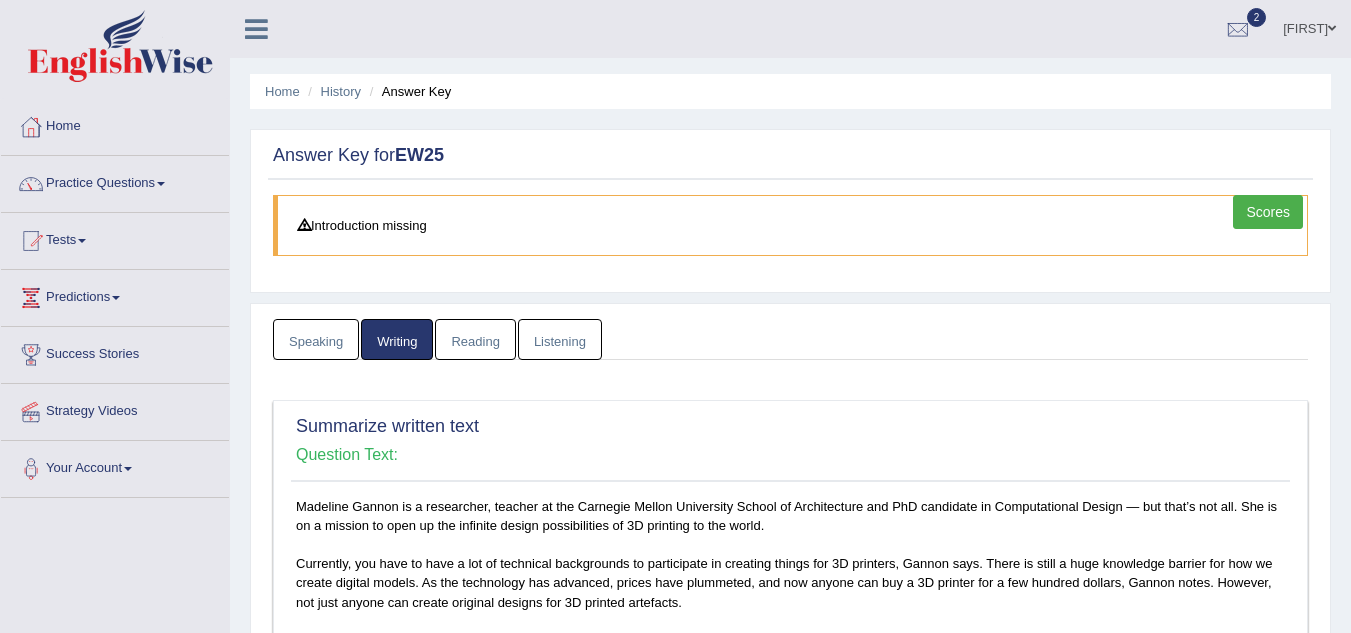 click on "Reading" at bounding box center [475, 339] 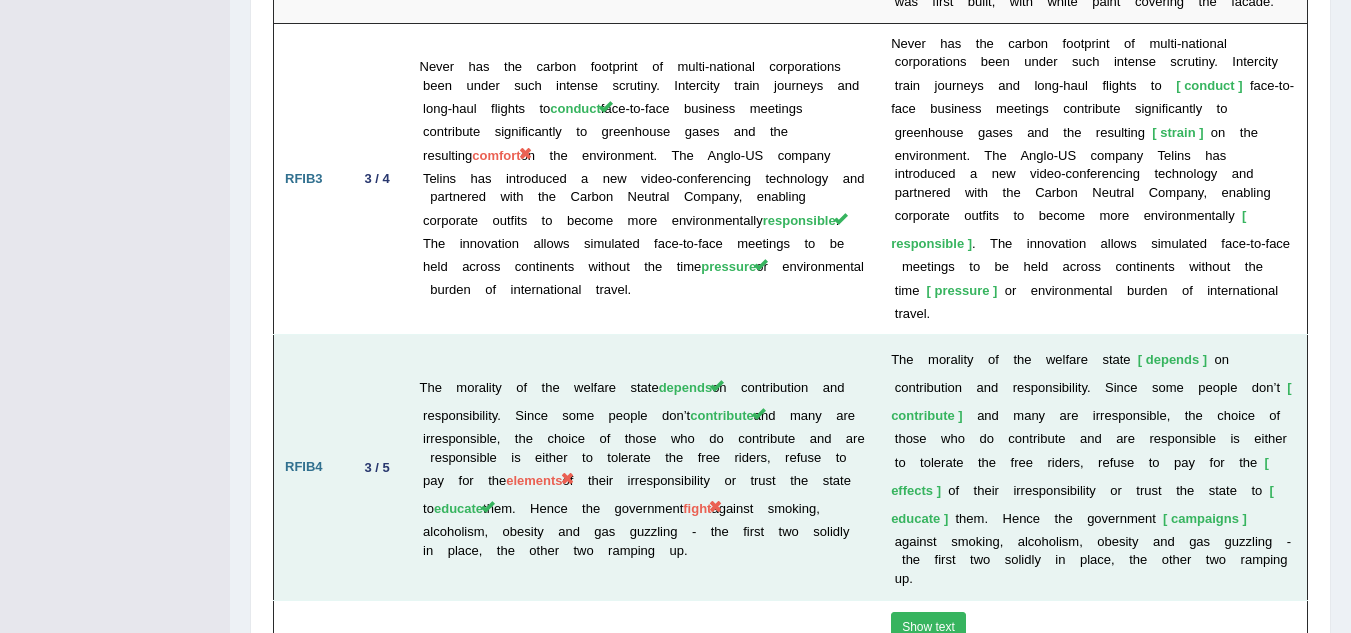 scroll, scrollTop: 4360, scrollLeft: 0, axis: vertical 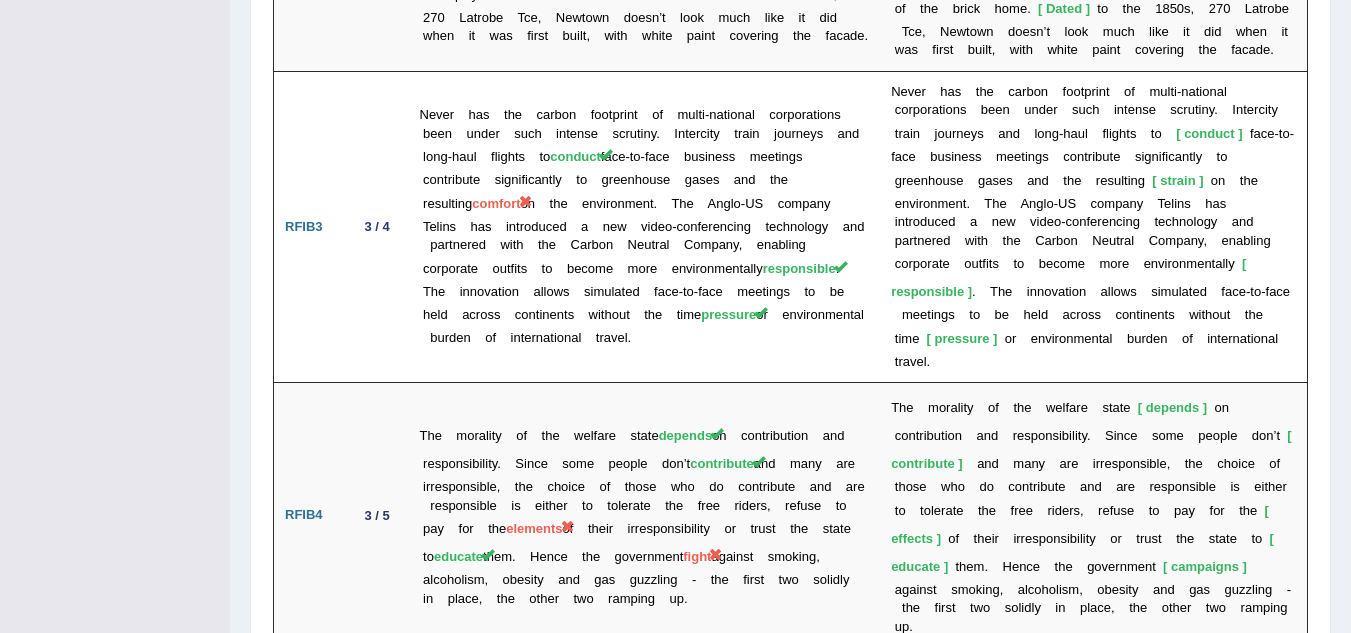click on "Two third of the water." at bounding box center (966, 733) 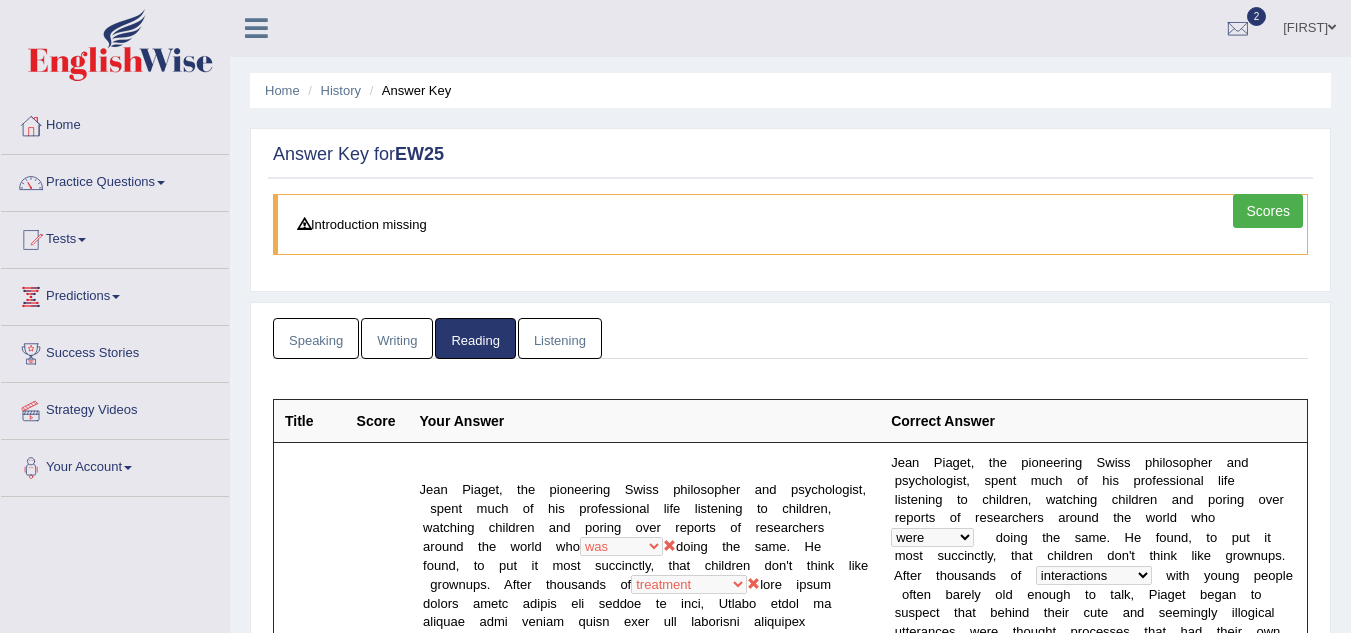 scroll, scrollTop: 0, scrollLeft: 0, axis: both 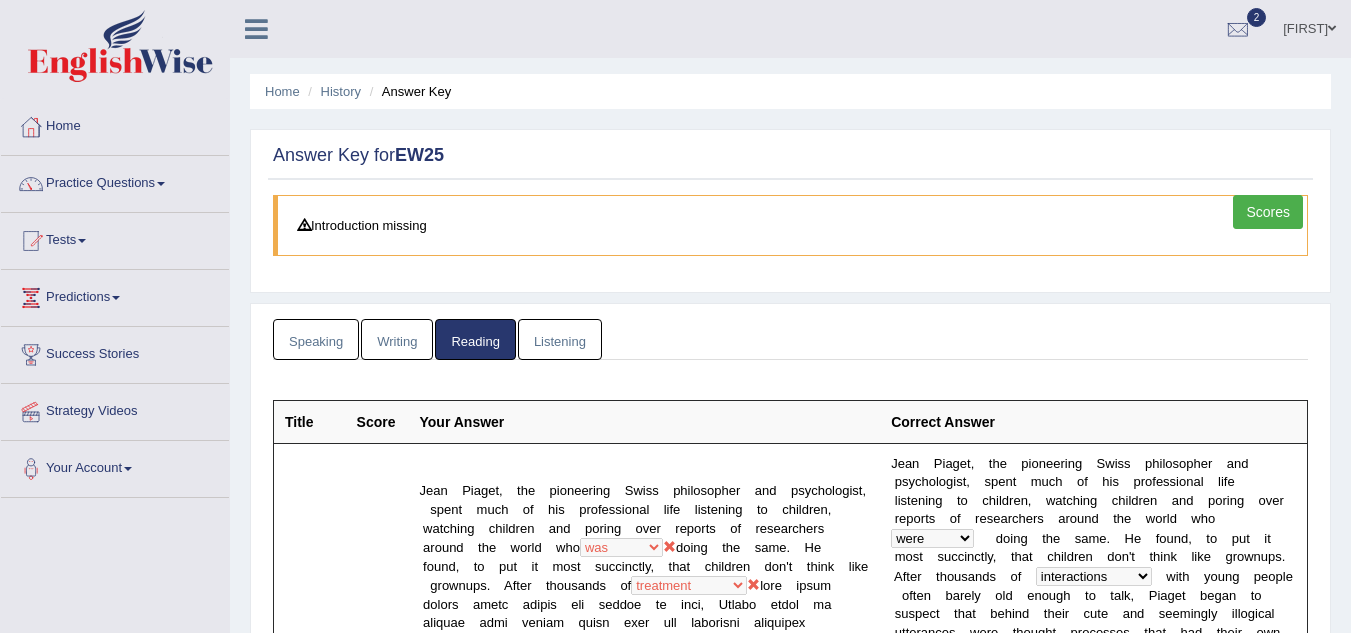 click on "Listening" at bounding box center [560, 339] 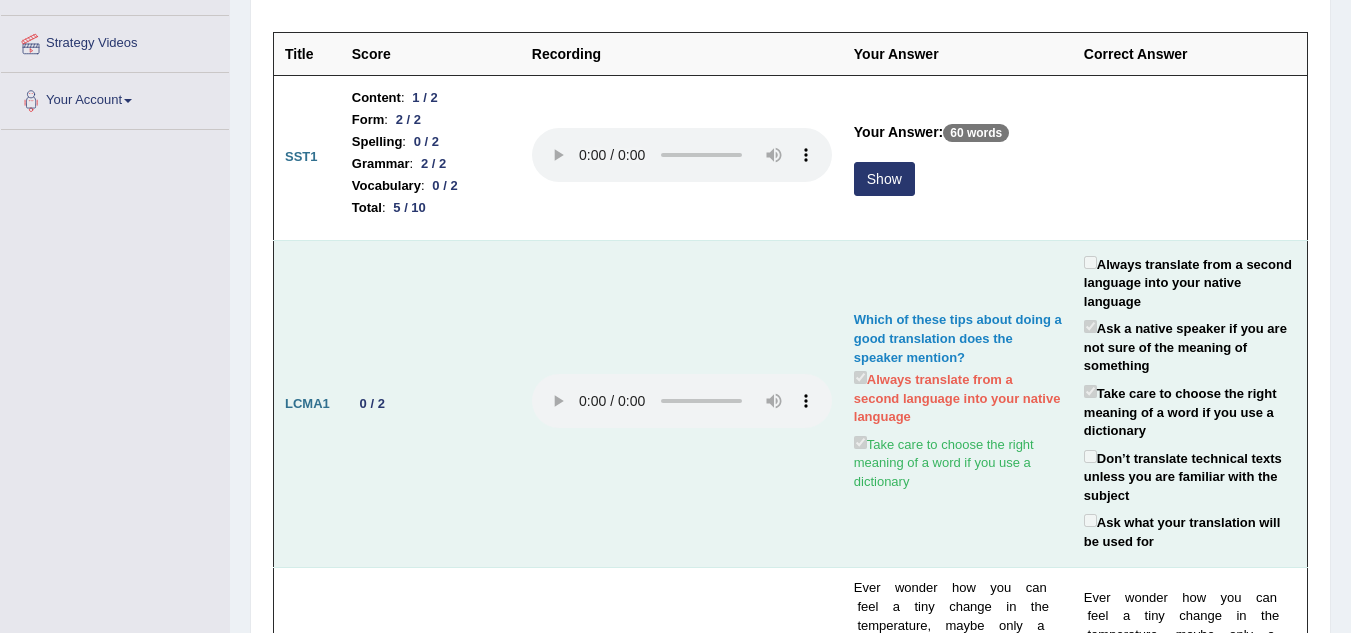 scroll, scrollTop: 400, scrollLeft: 0, axis: vertical 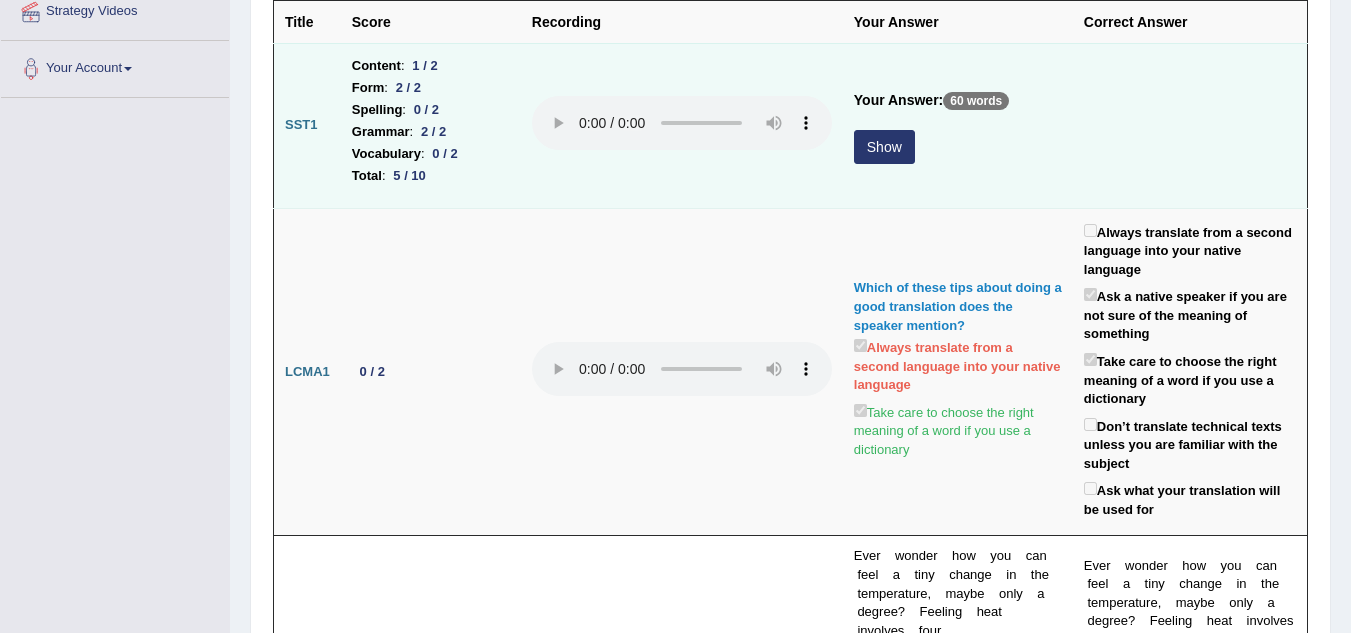 click on "Show" at bounding box center [884, 147] 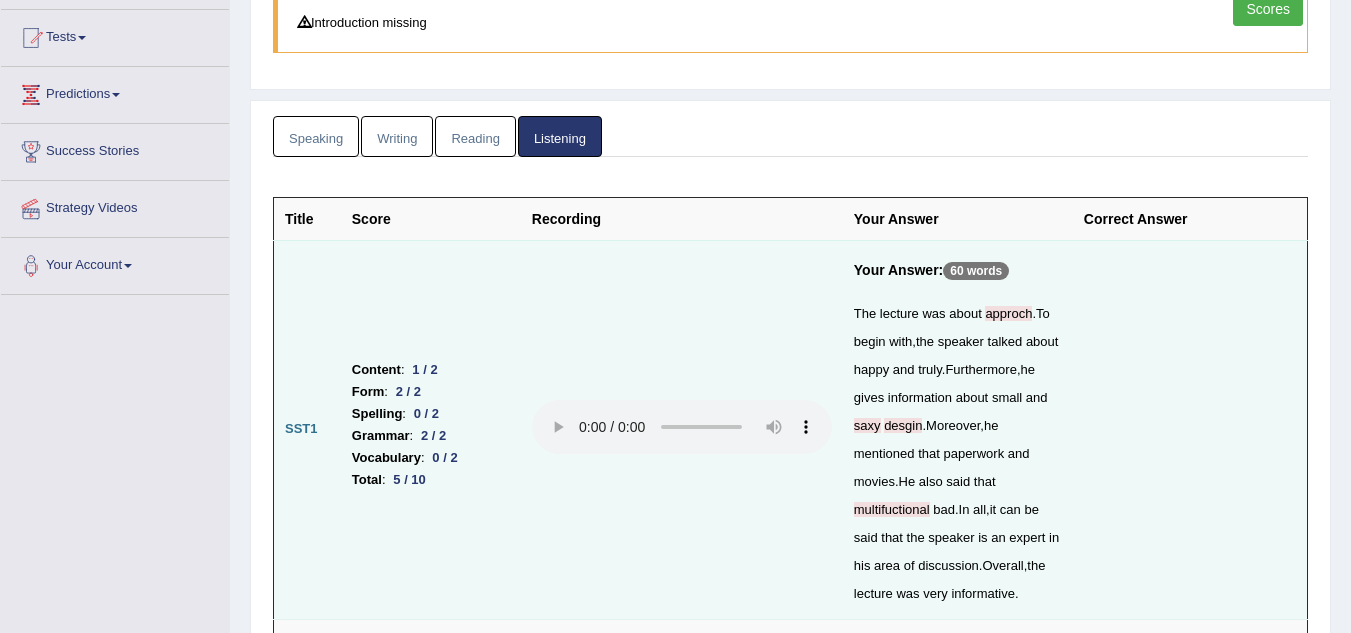 scroll, scrollTop: 197, scrollLeft: 0, axis: vertical 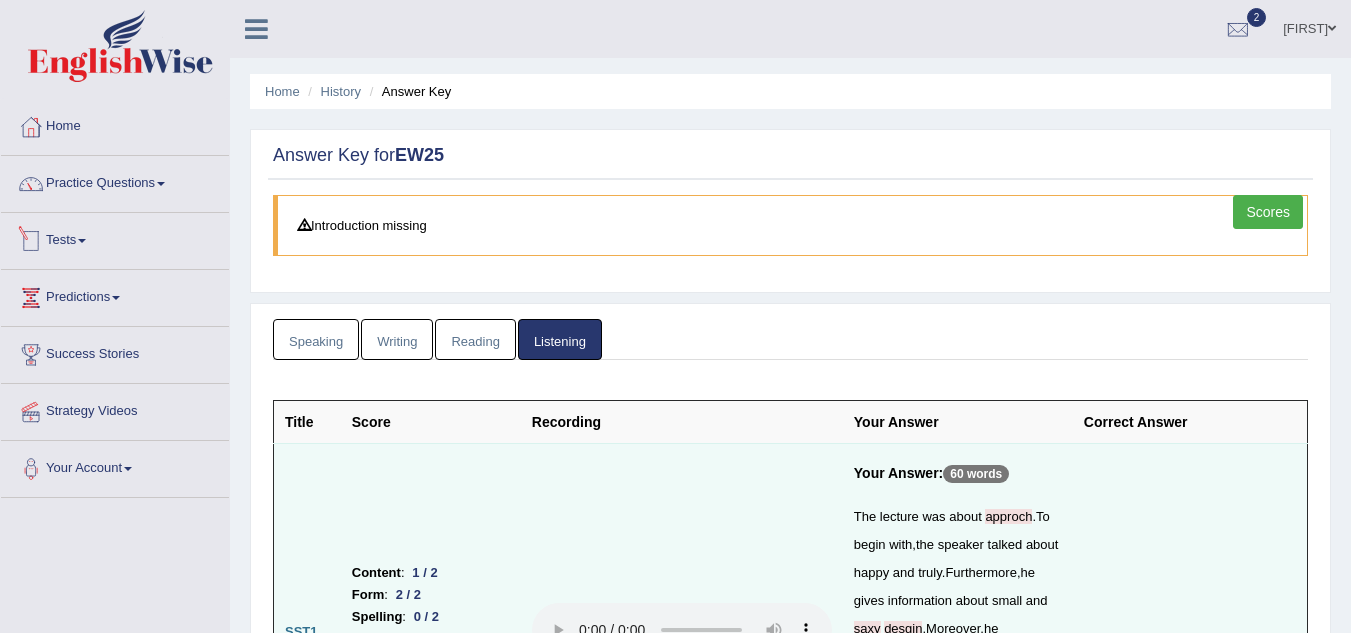 click on "Tests" at bounding box center (115, 238) 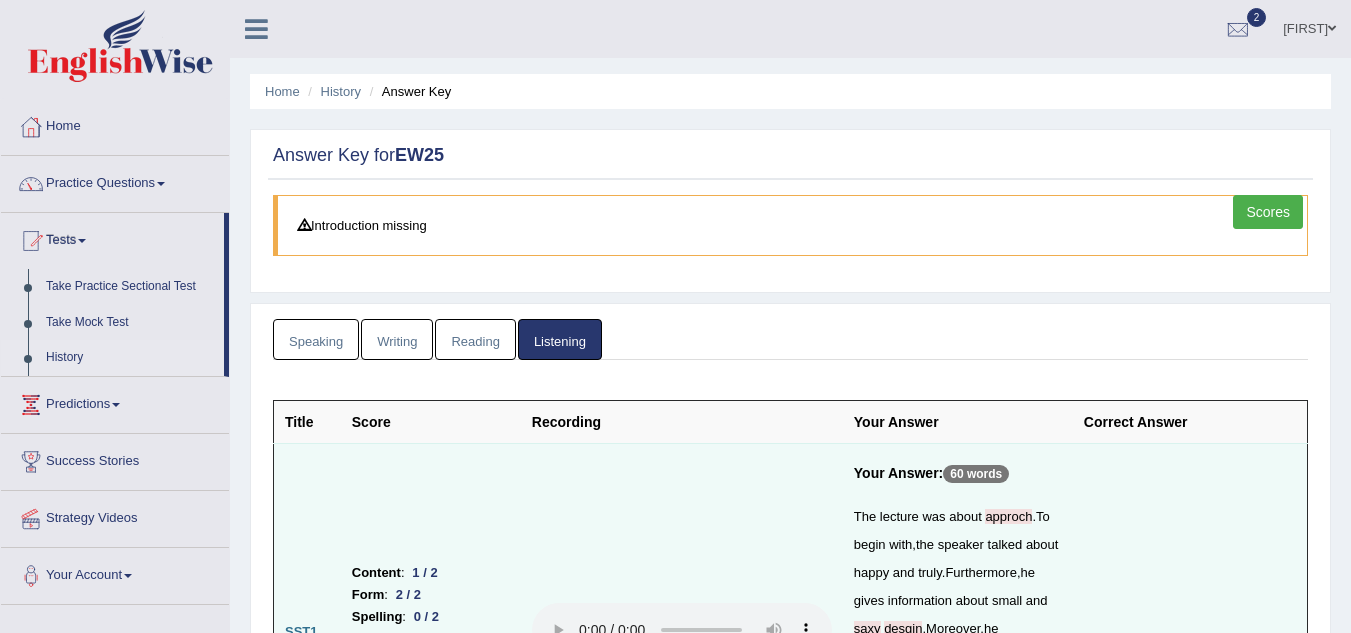 click on "History" at bounding box center (130, 358) 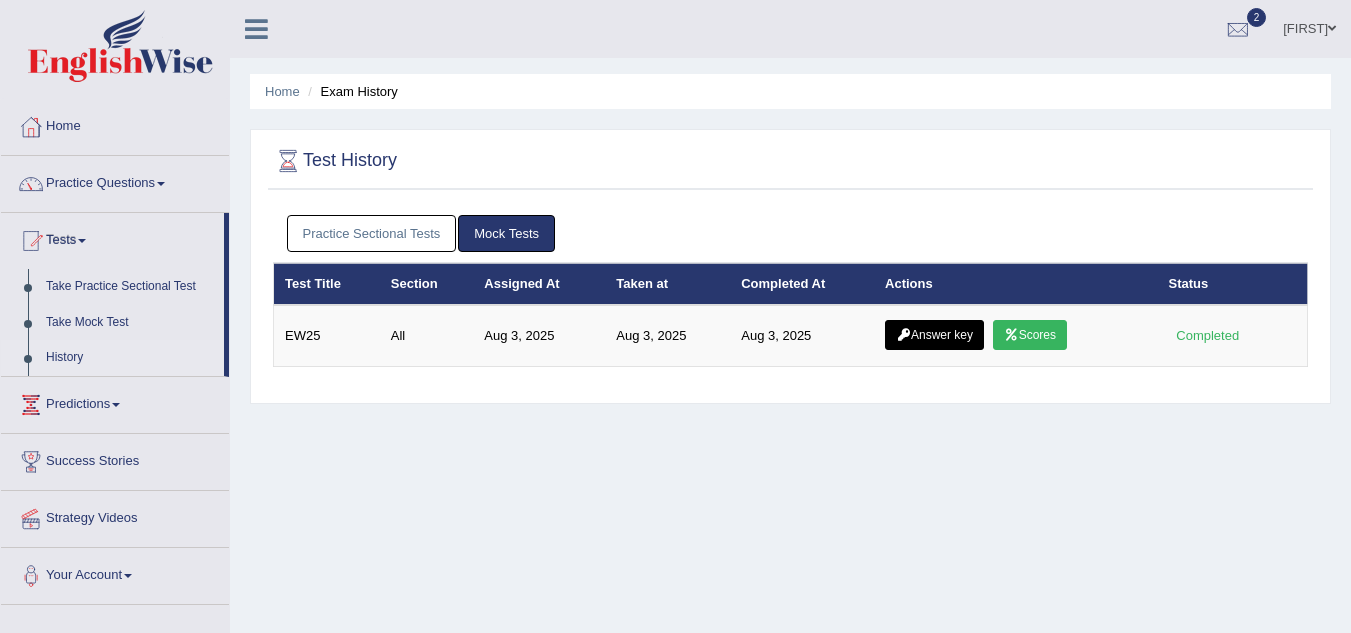 scroll, scrollTop: 0, scrollLeft: 0, axis: both 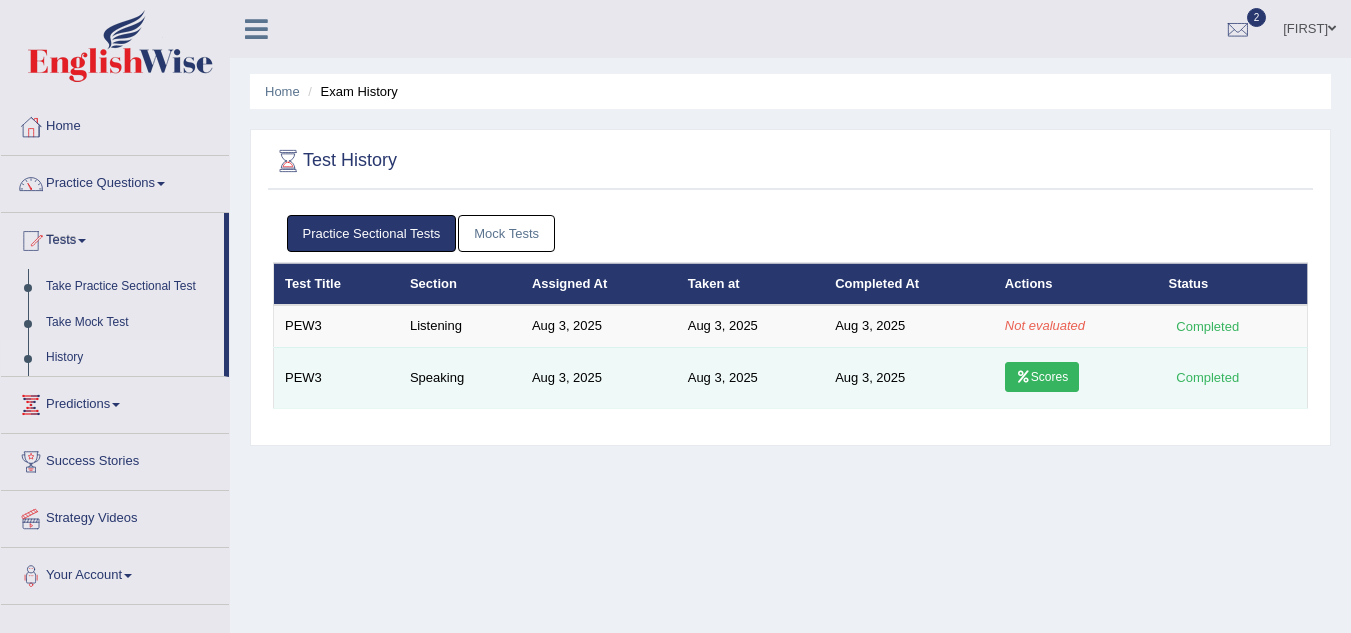 click on "Scores" at bounding box center (1042, 377) 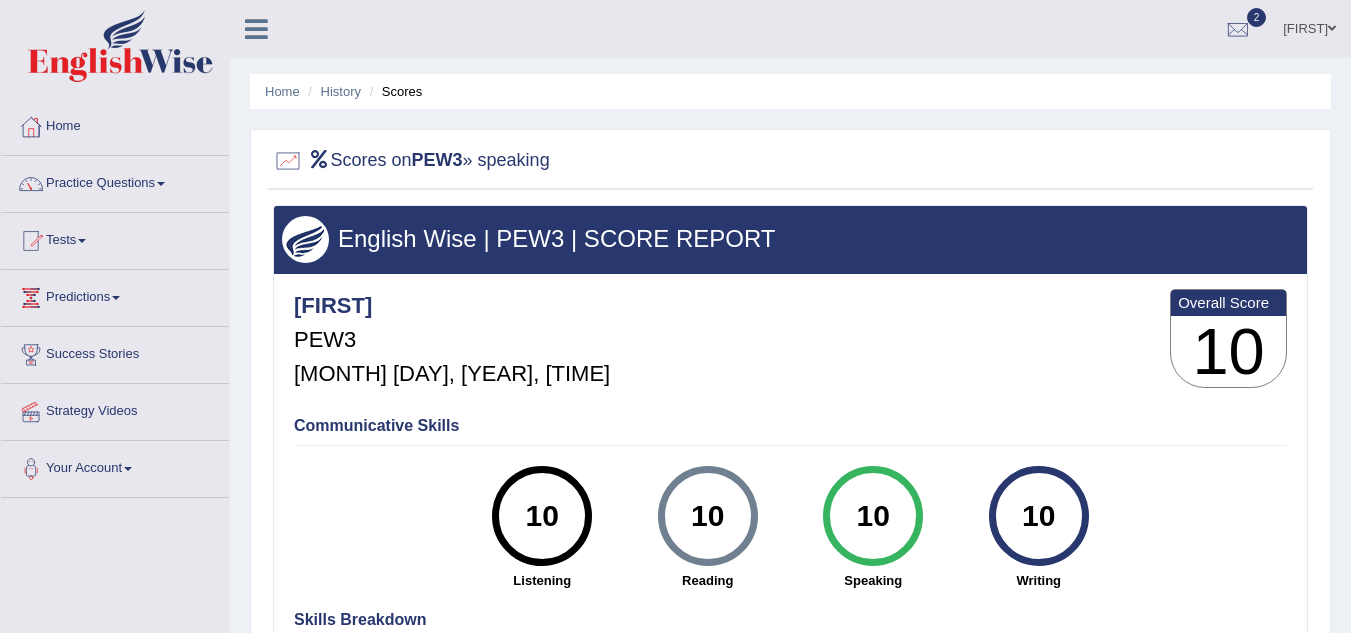 scroll, scrollTop: 0, scrollLeft: 0, axis: both 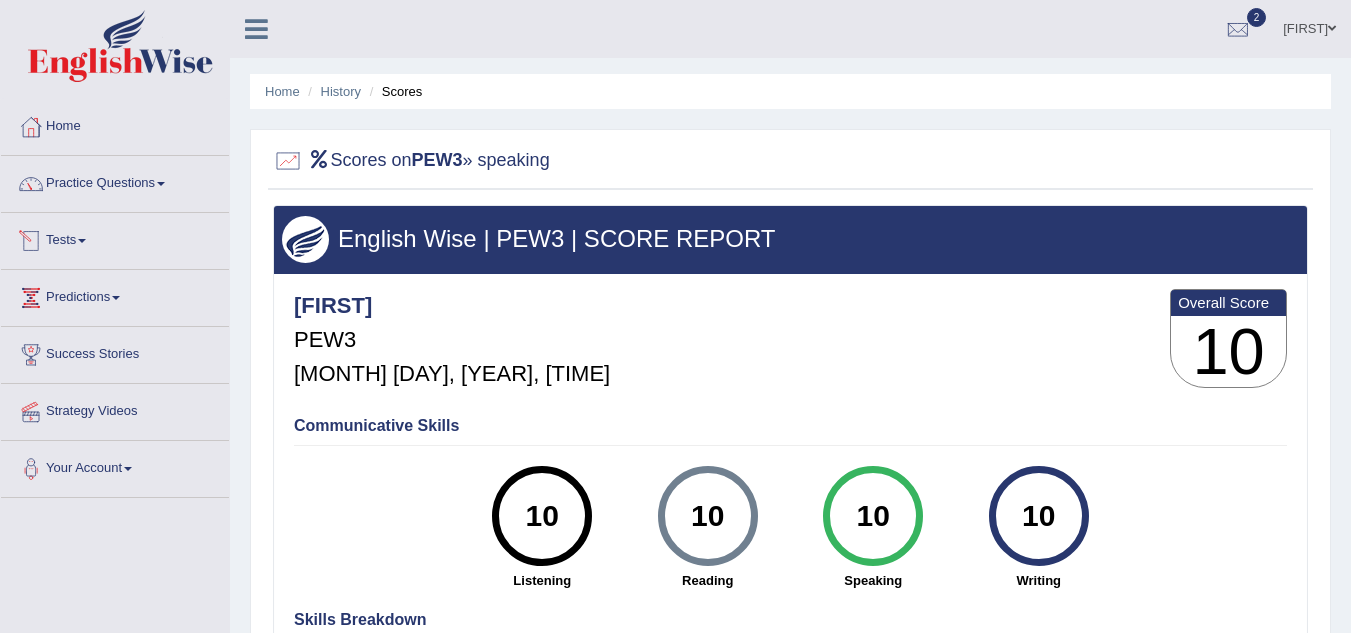 click on "Tests" at bounding box center [115, 238] 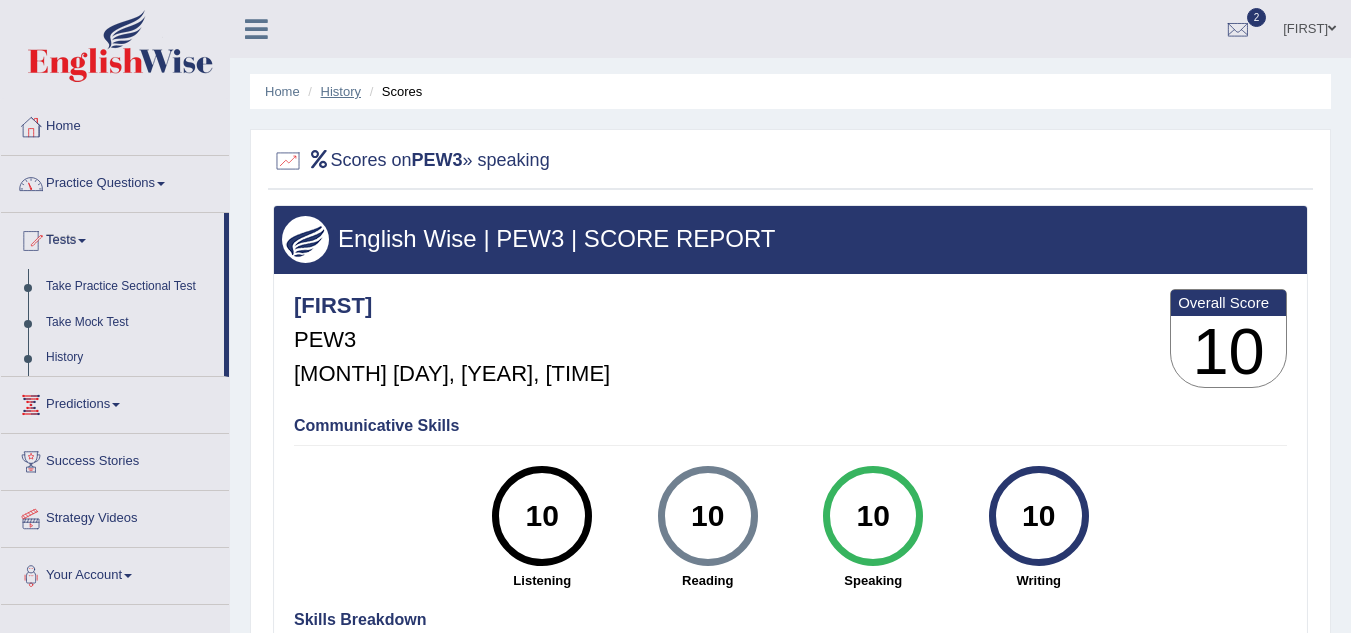 click on "History" at bounding box center (341, 91) 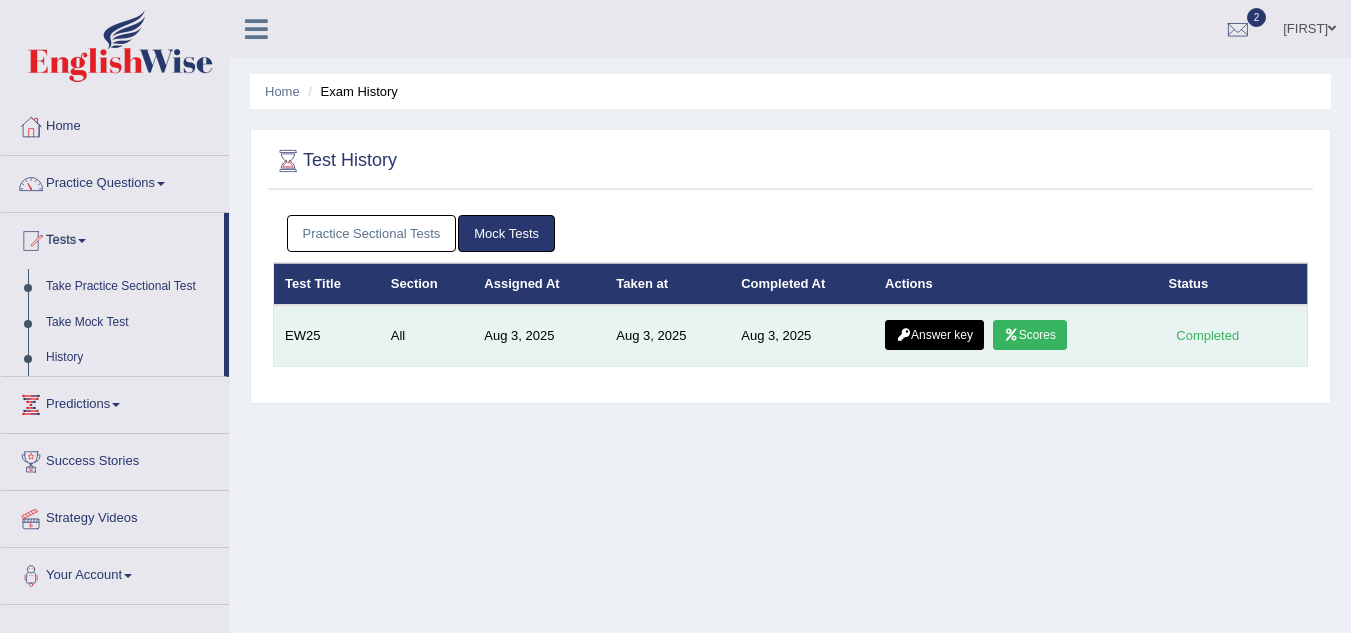 scroll, scrollTop: 0, scrollLeft: 0, axis: both 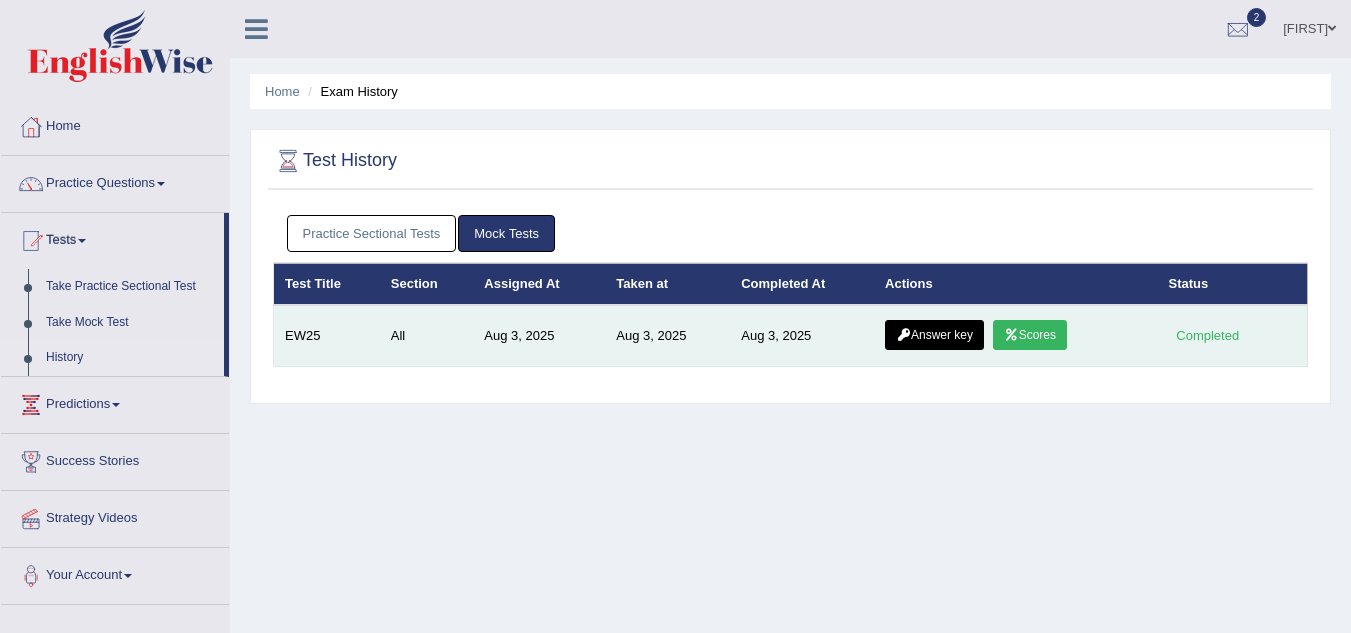 click on "Completed" at bounding box center [1208, 335] 